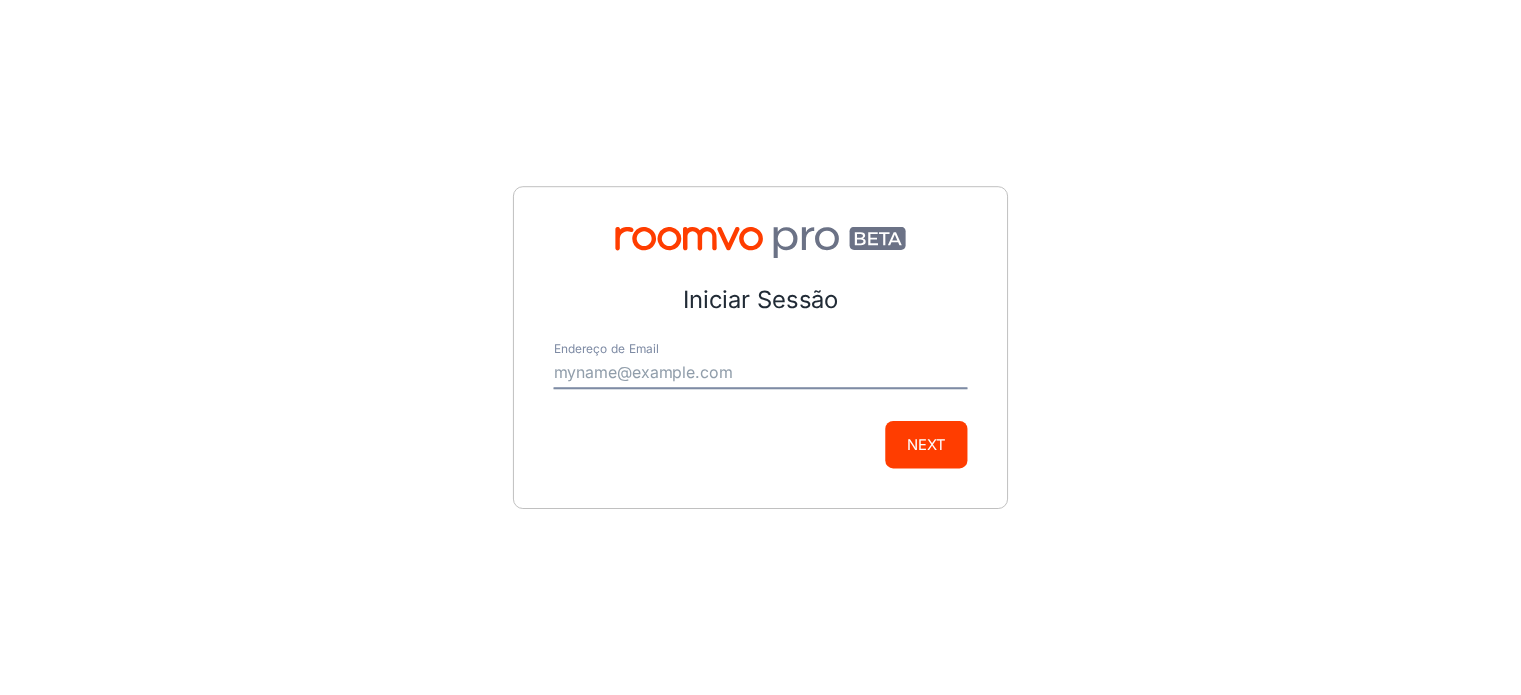 scroll, scrollTop: 0, scrollLeft: 0, axis: both 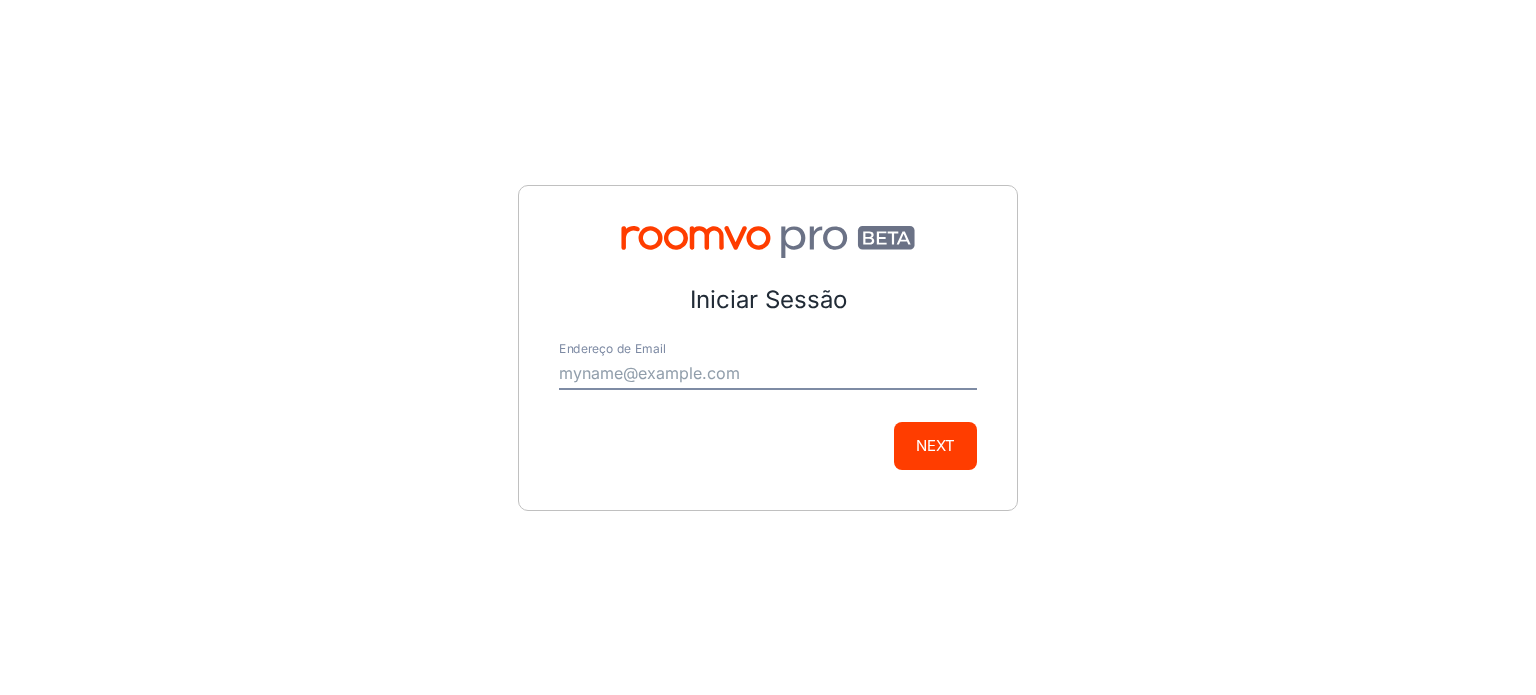 click on "Endereço de Email" at bounding box center [768, 374] 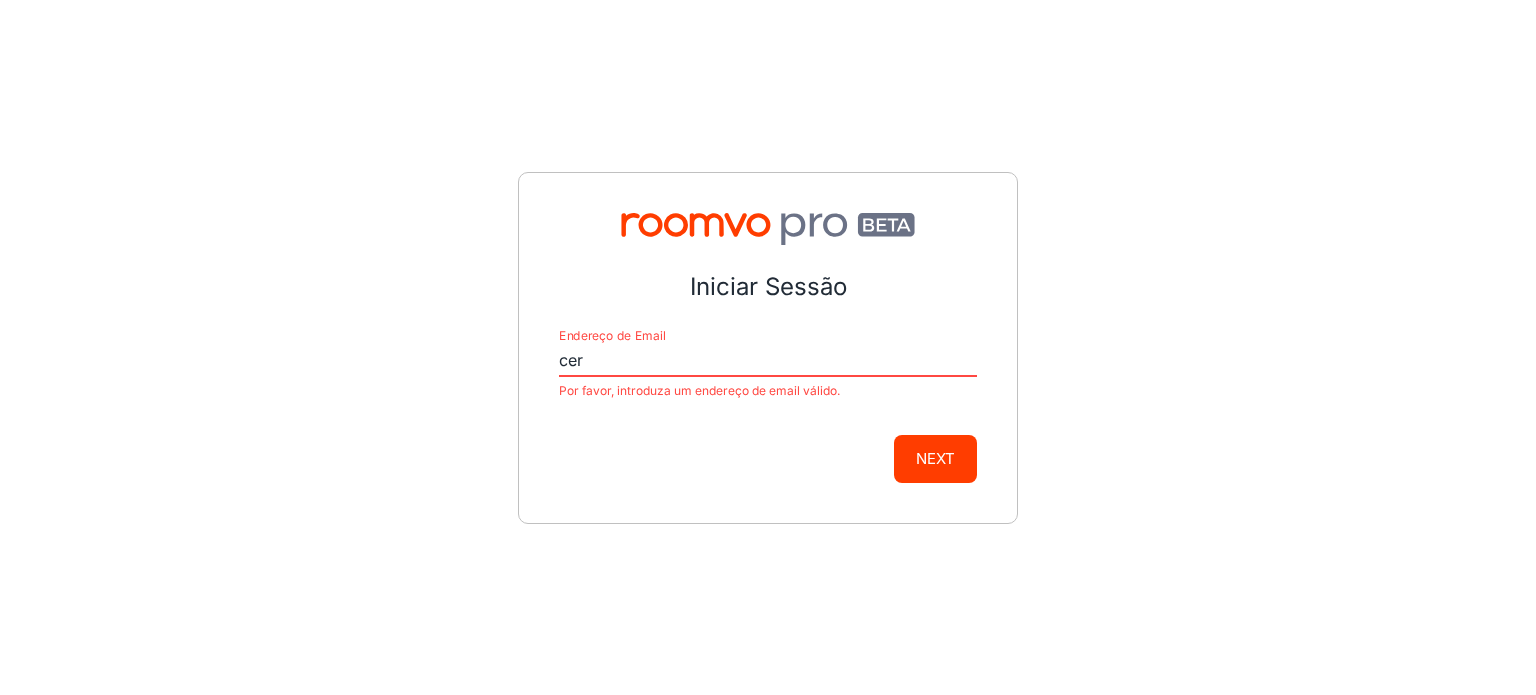 drag, startPoint x: 689, startPoint y: 353, endPoint x: 481, endPoint y: 387, distance: 210.76053 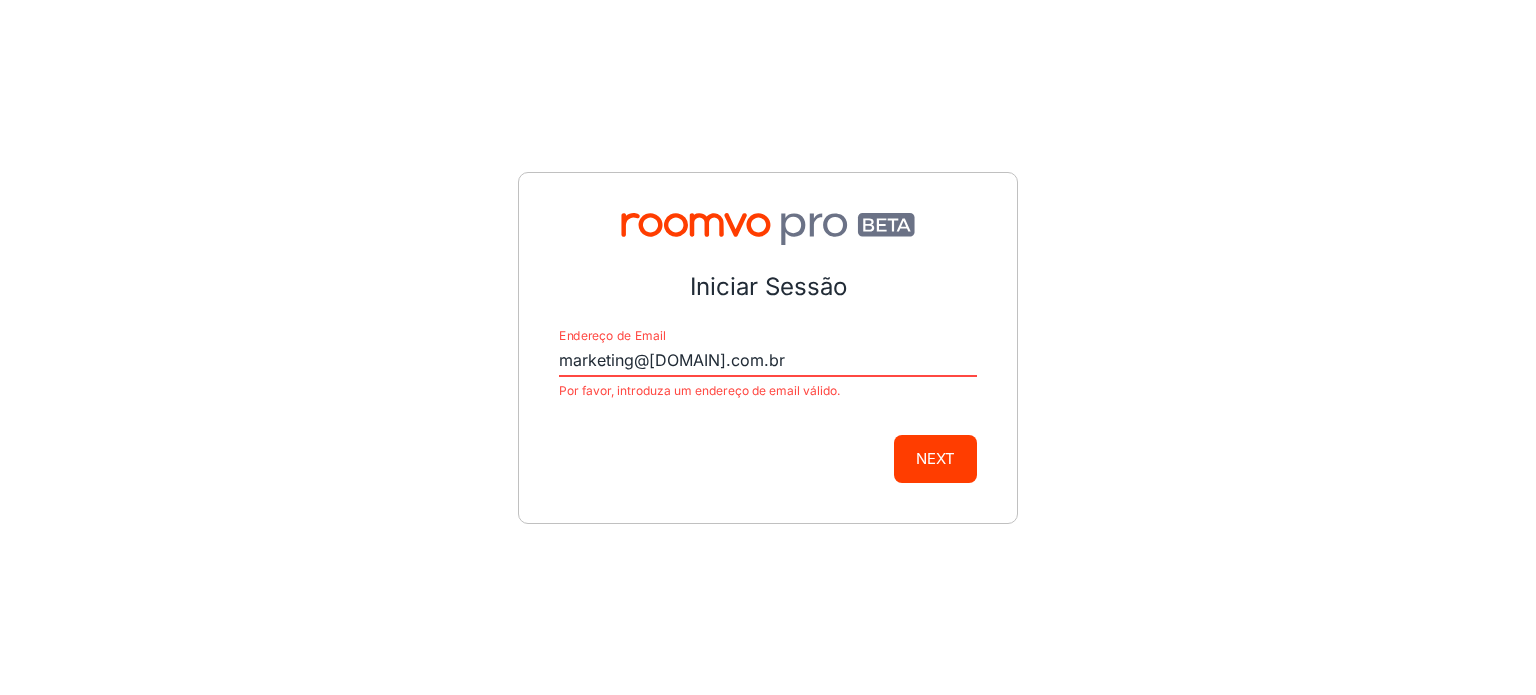 type on "marketing@[DOMAIN].com.br" 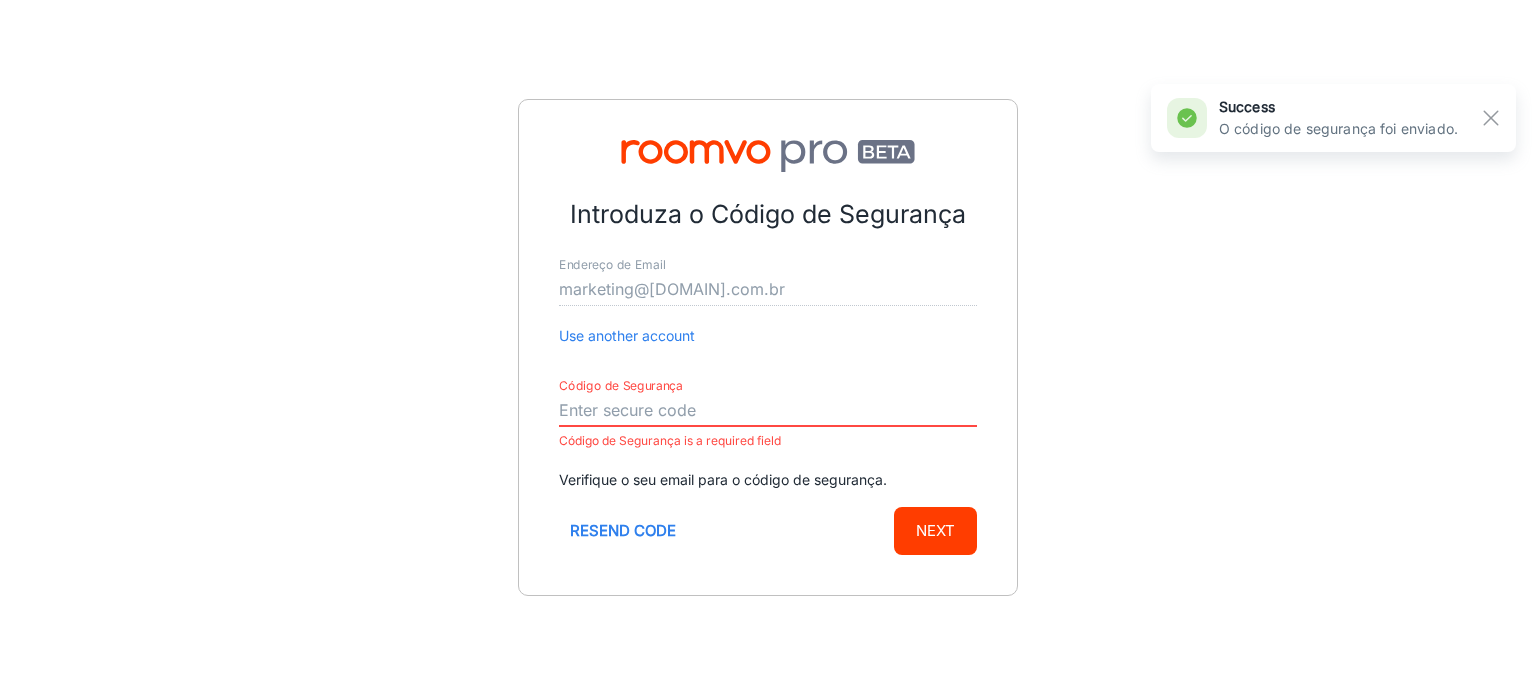 click on "Código de Segurança" at bounding box center [768, 411] 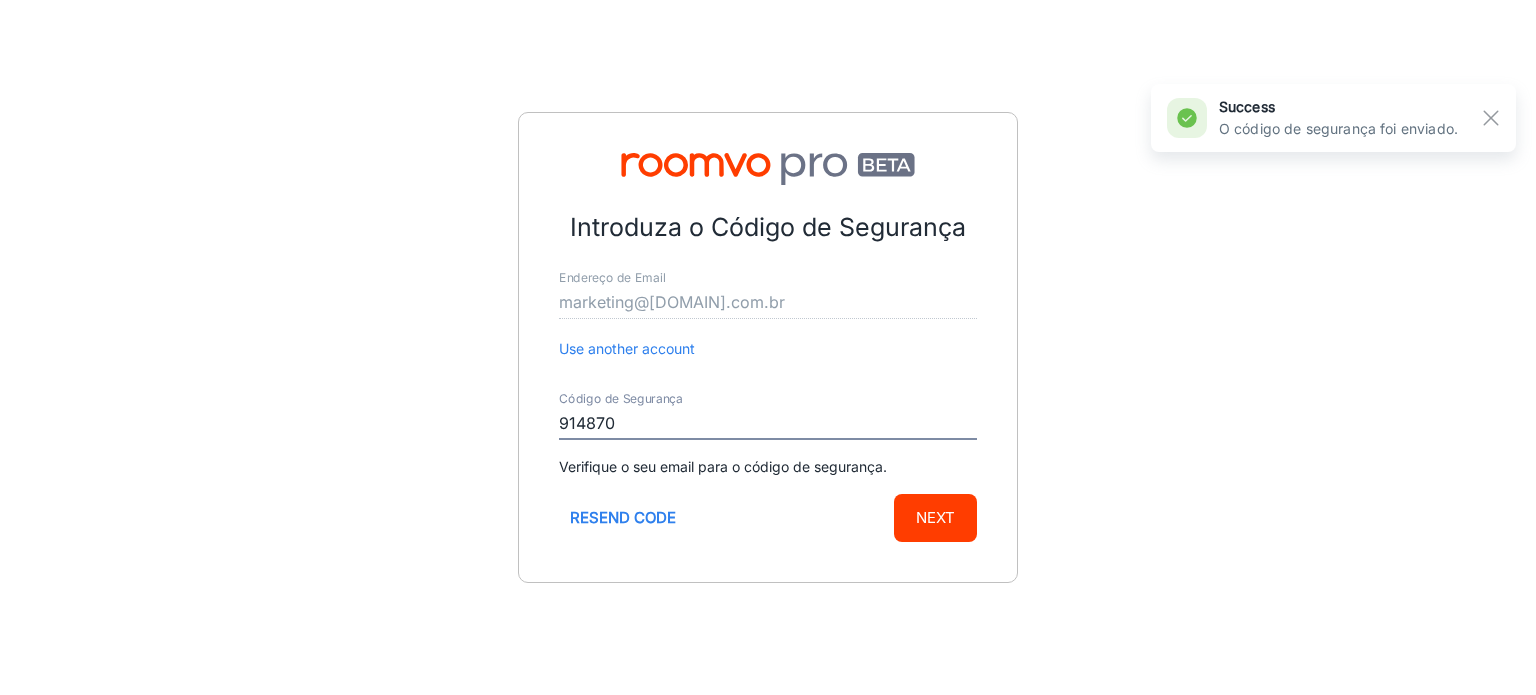 type on "914870" 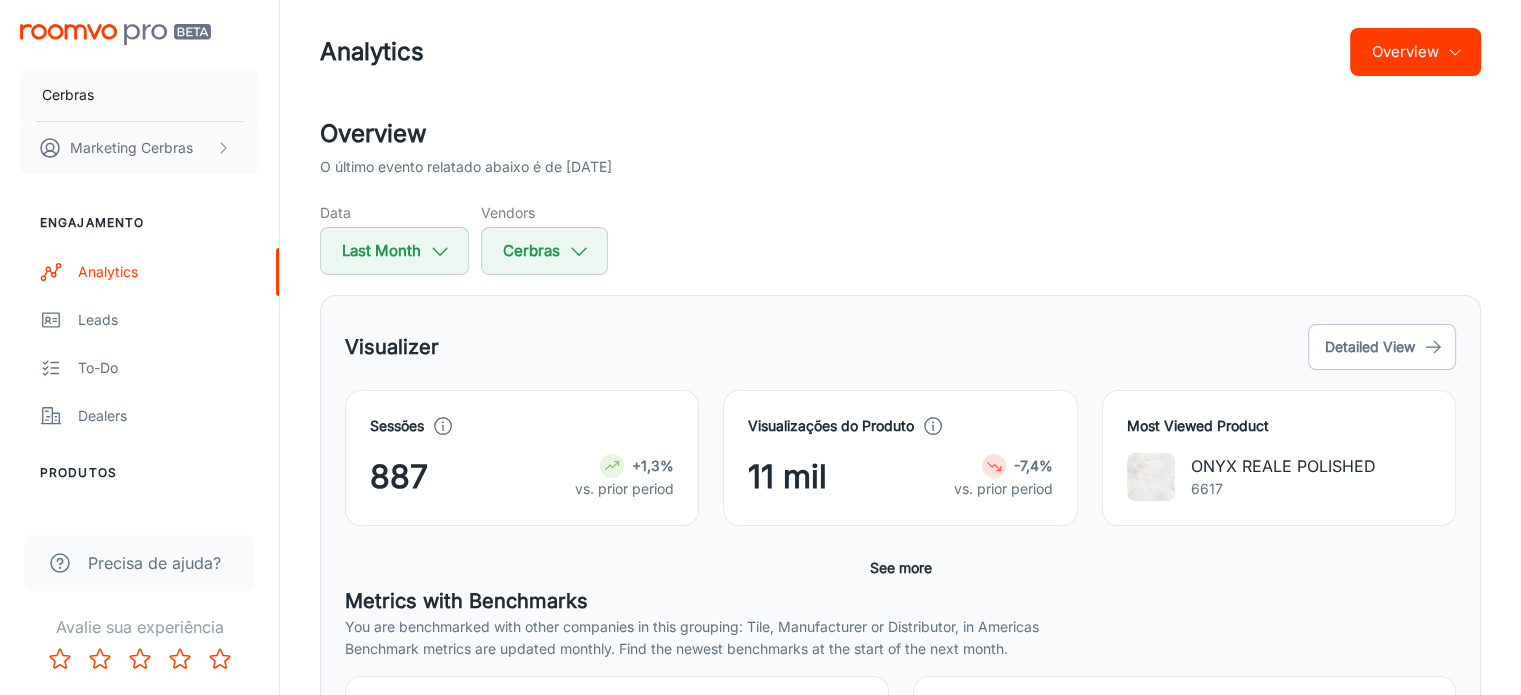 scroll, scrollTop: 0, scrollLeft: 0, axis: both 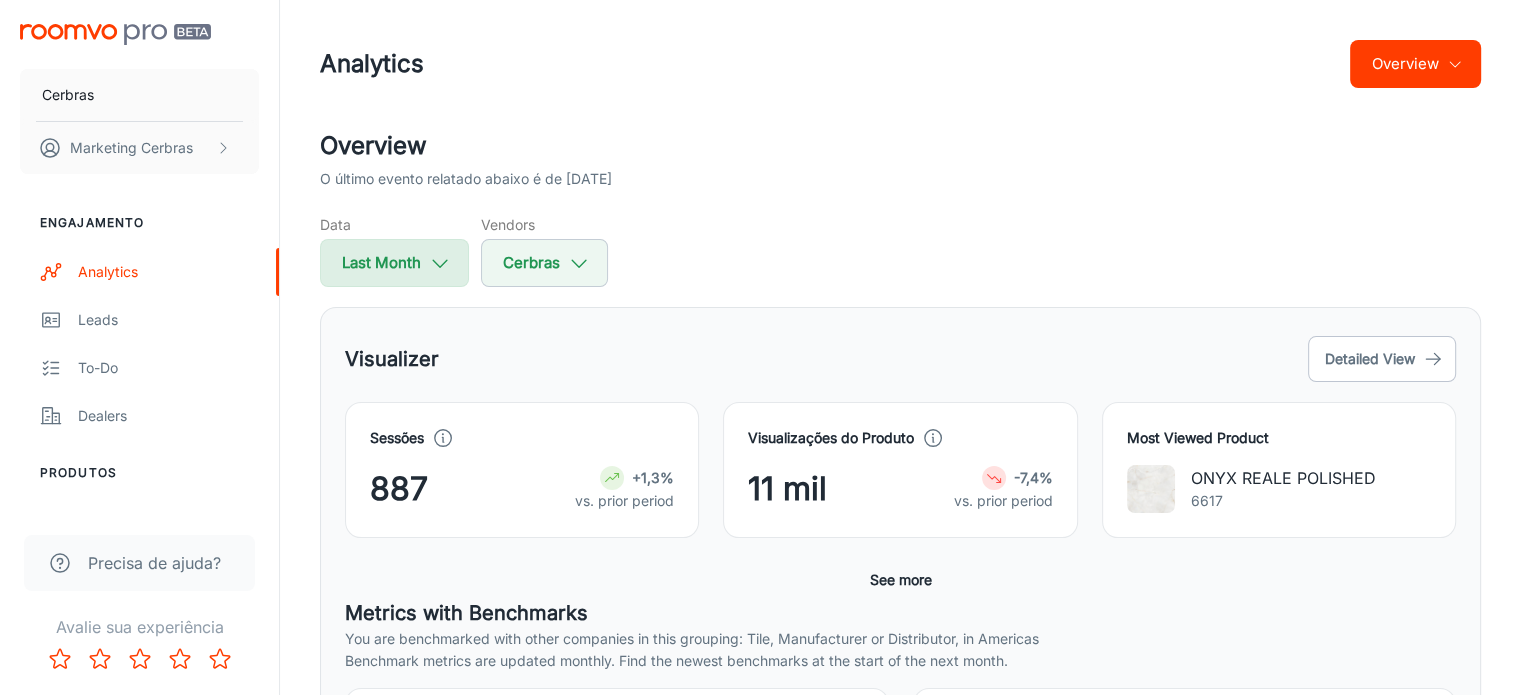 click on "Last Month" at bounding box center (394, 263) 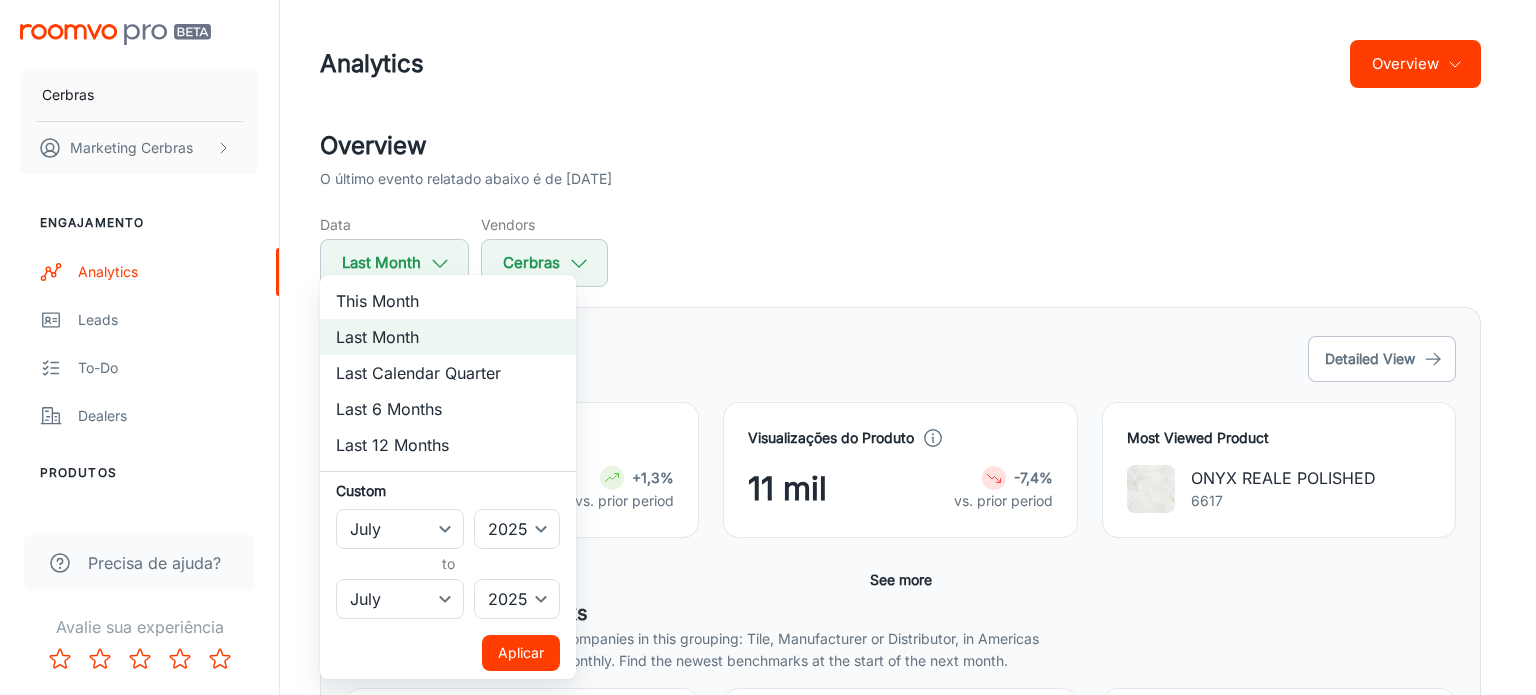click at bounding box center (768, 347) 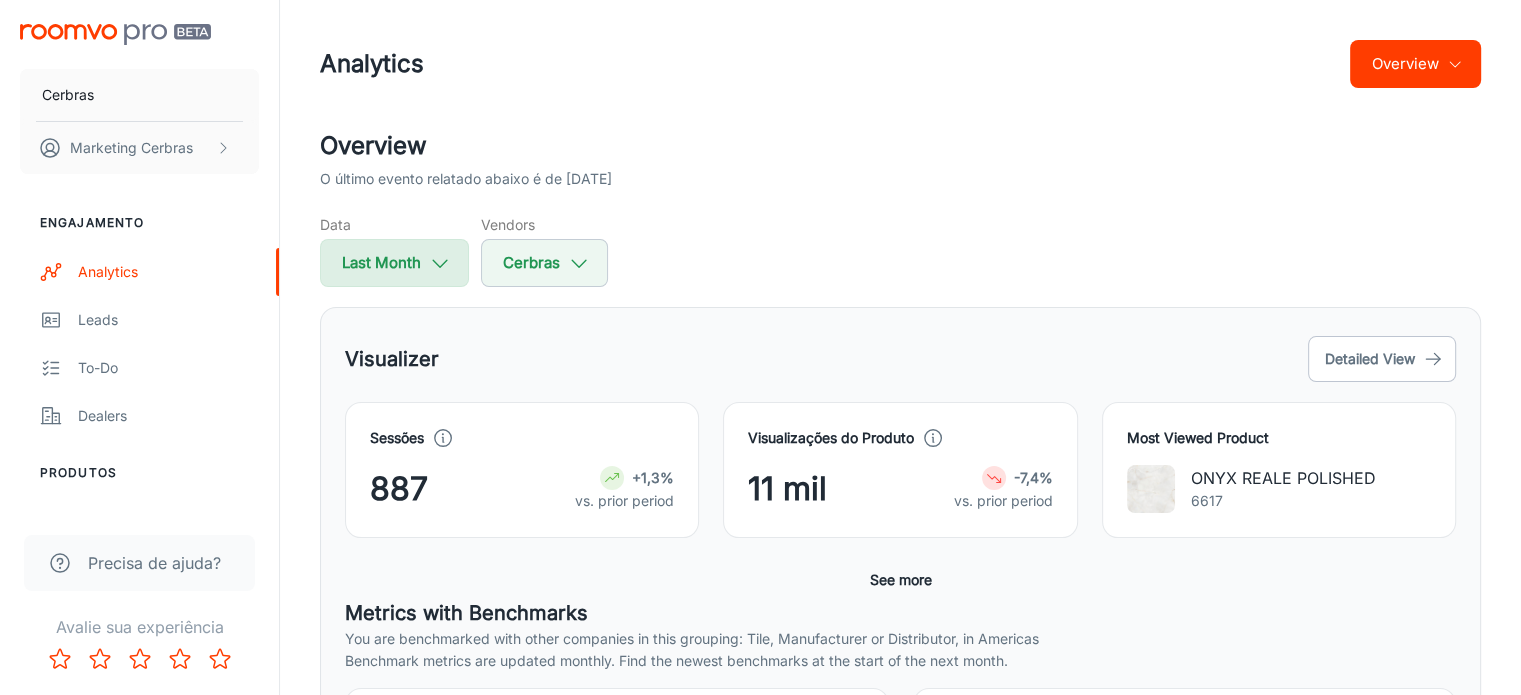 click 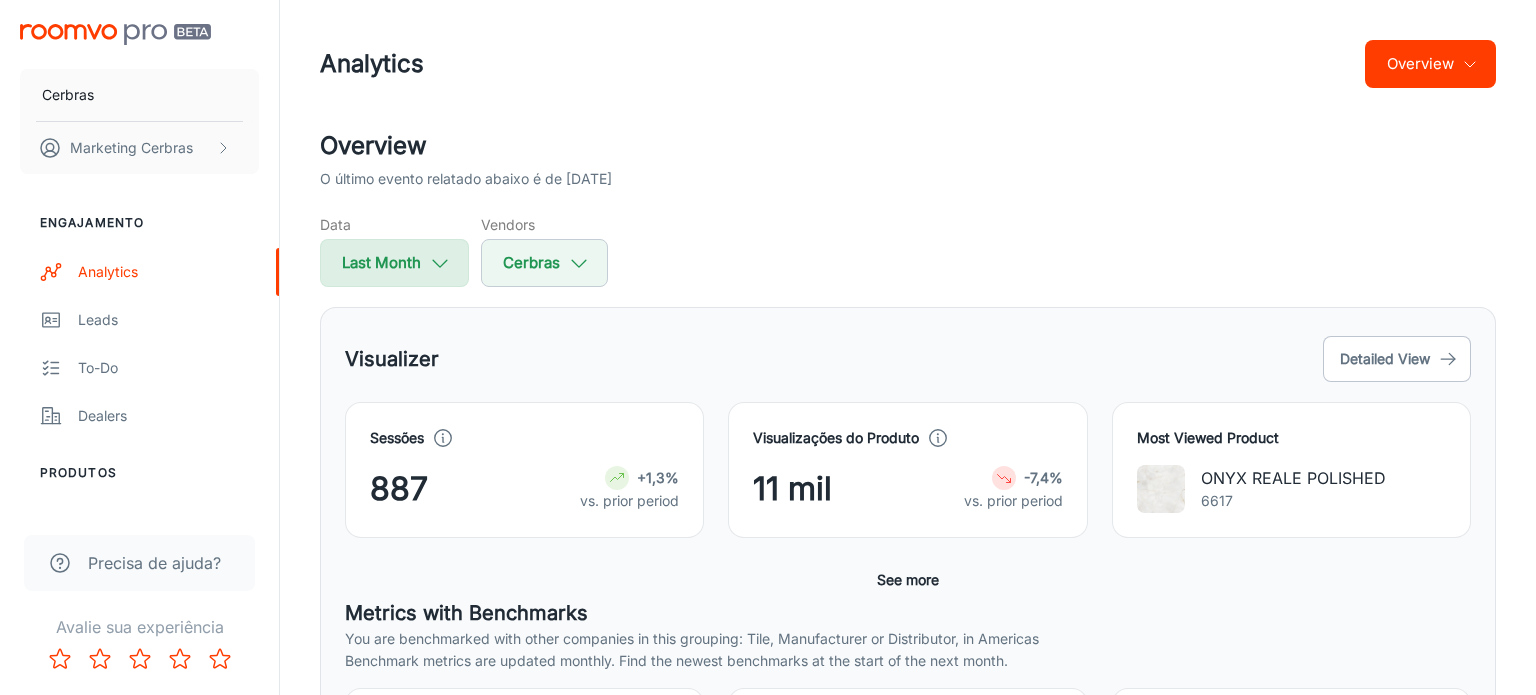 select on "6" 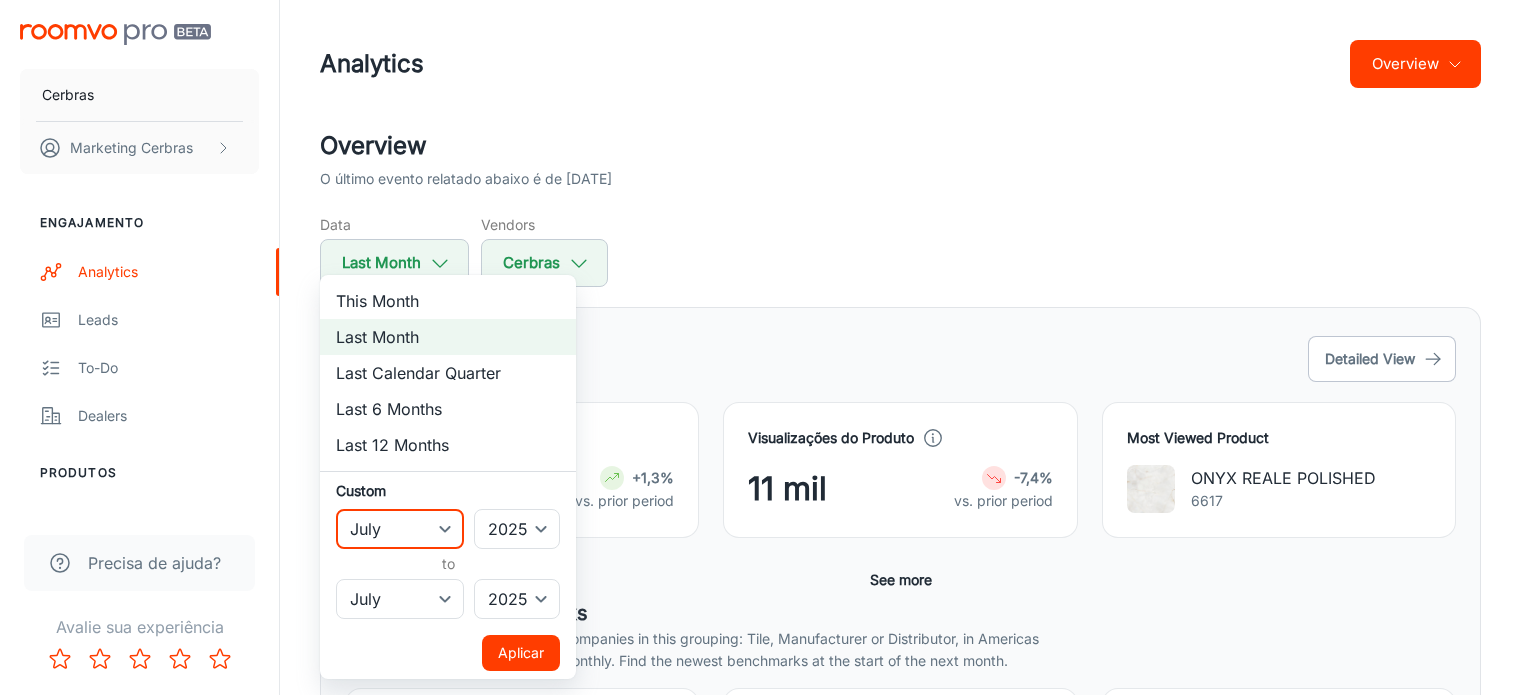 click on "January February March April May June July August September October November December" at bounding box center (400, 529) 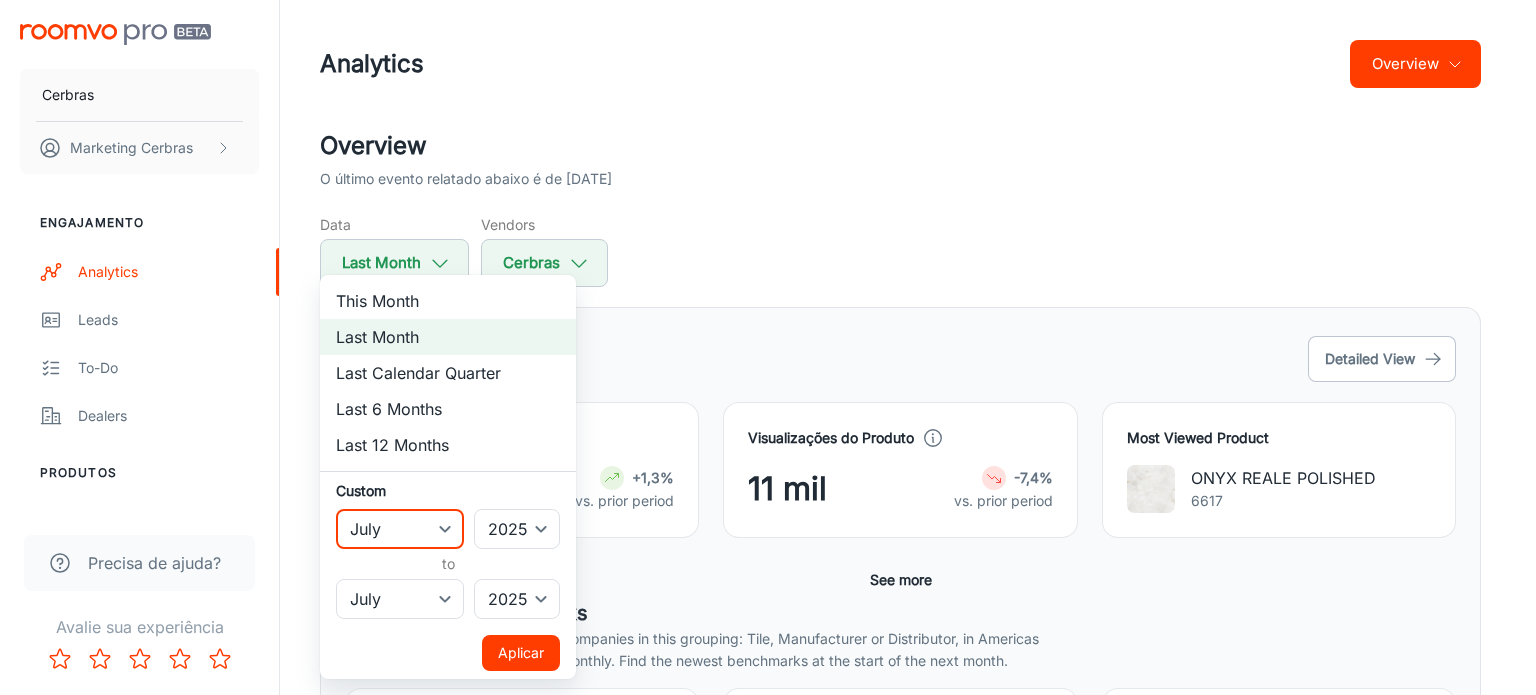 select on "5" 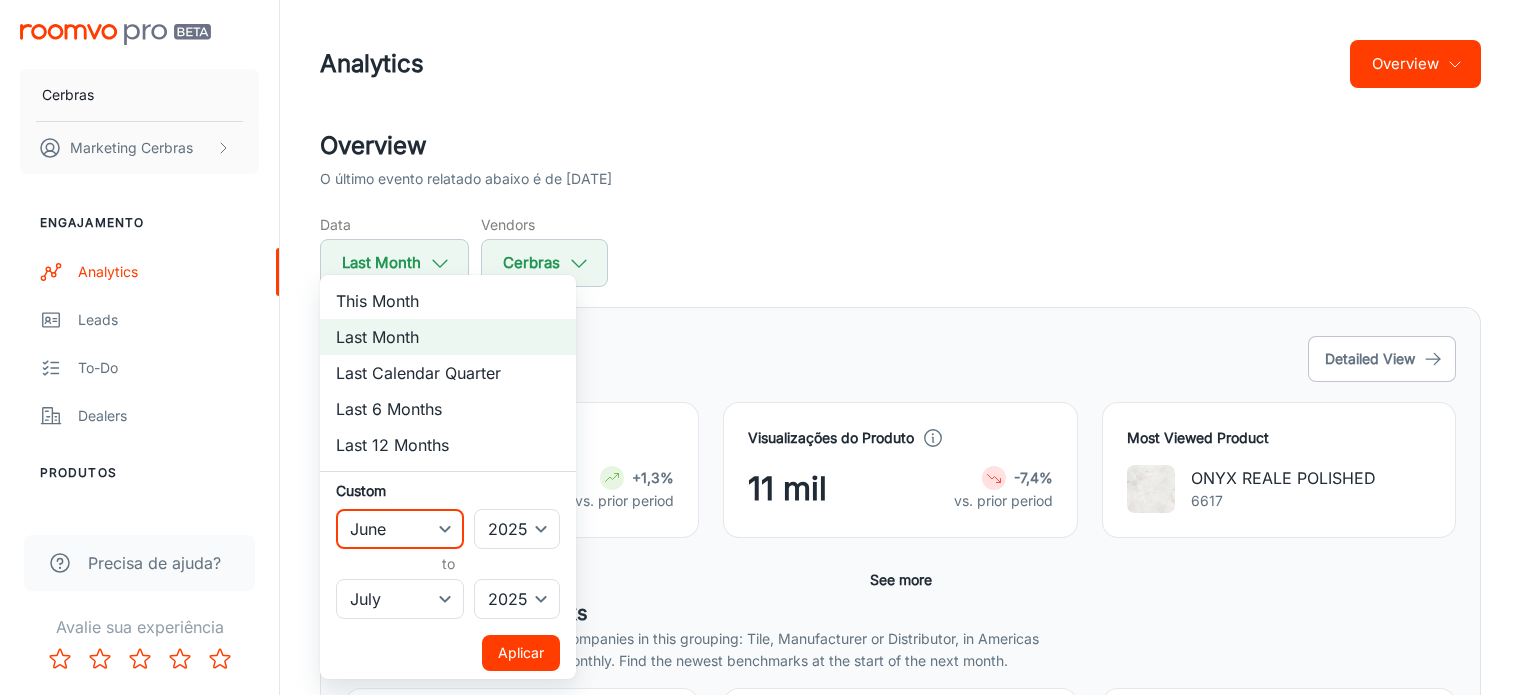 click on "January February March April May June July August September October November December" at bounding box center (400, 529) 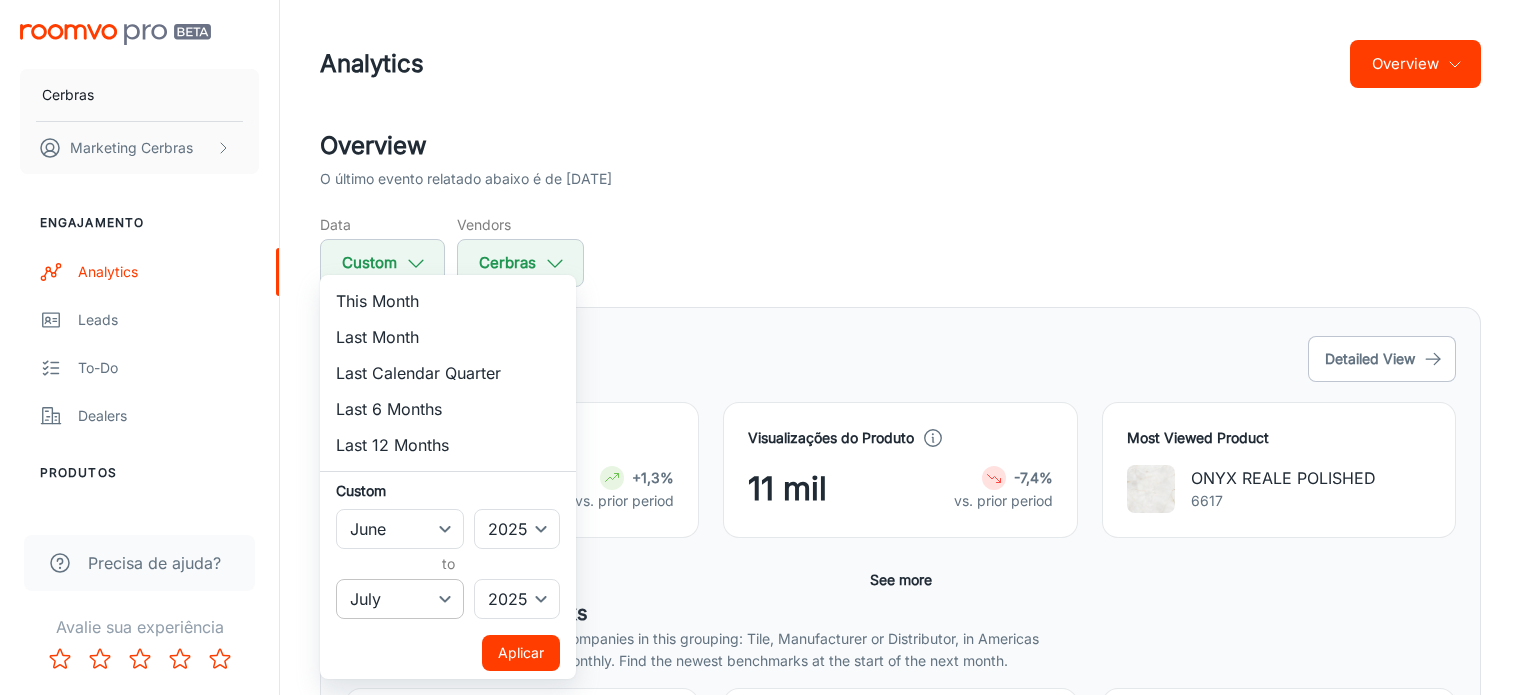 click on "January February March April May June July August September October November December" at bounding box center (400, 599) 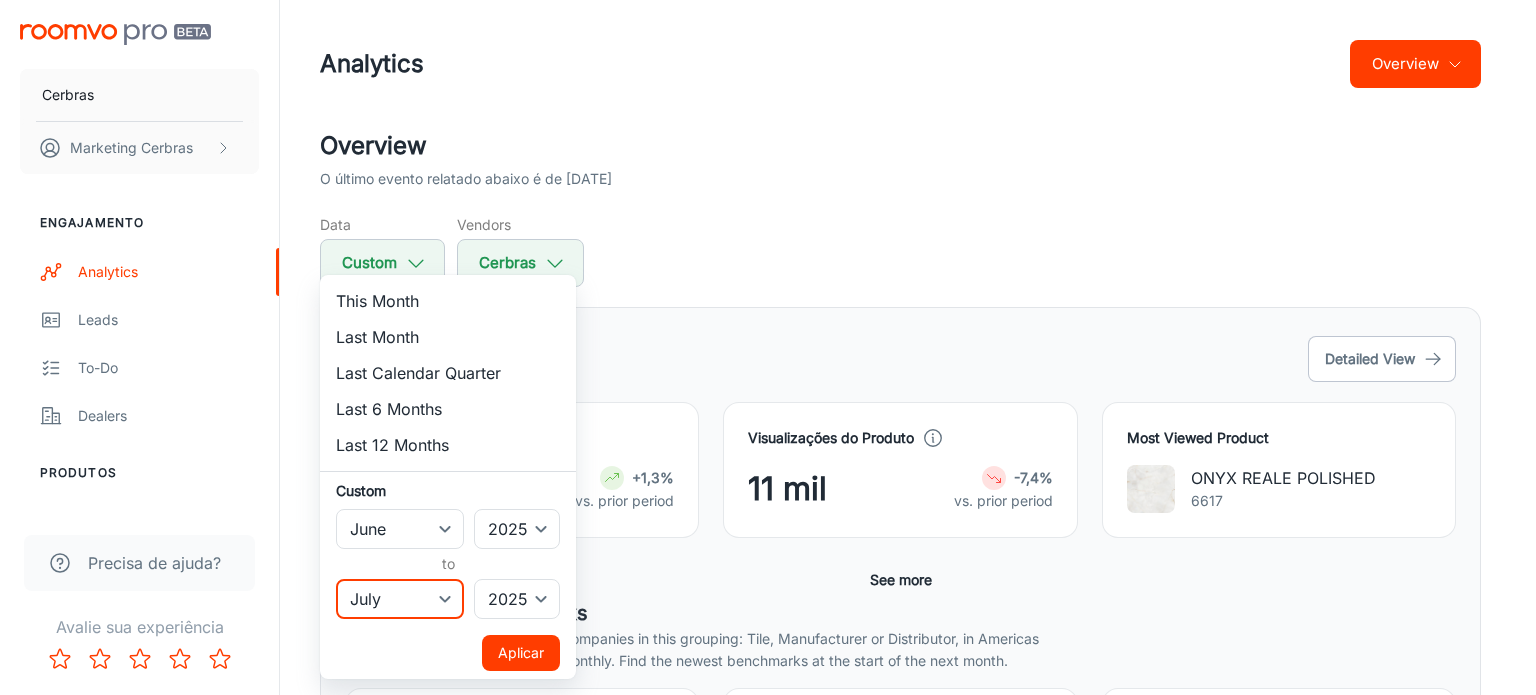 select on "5" 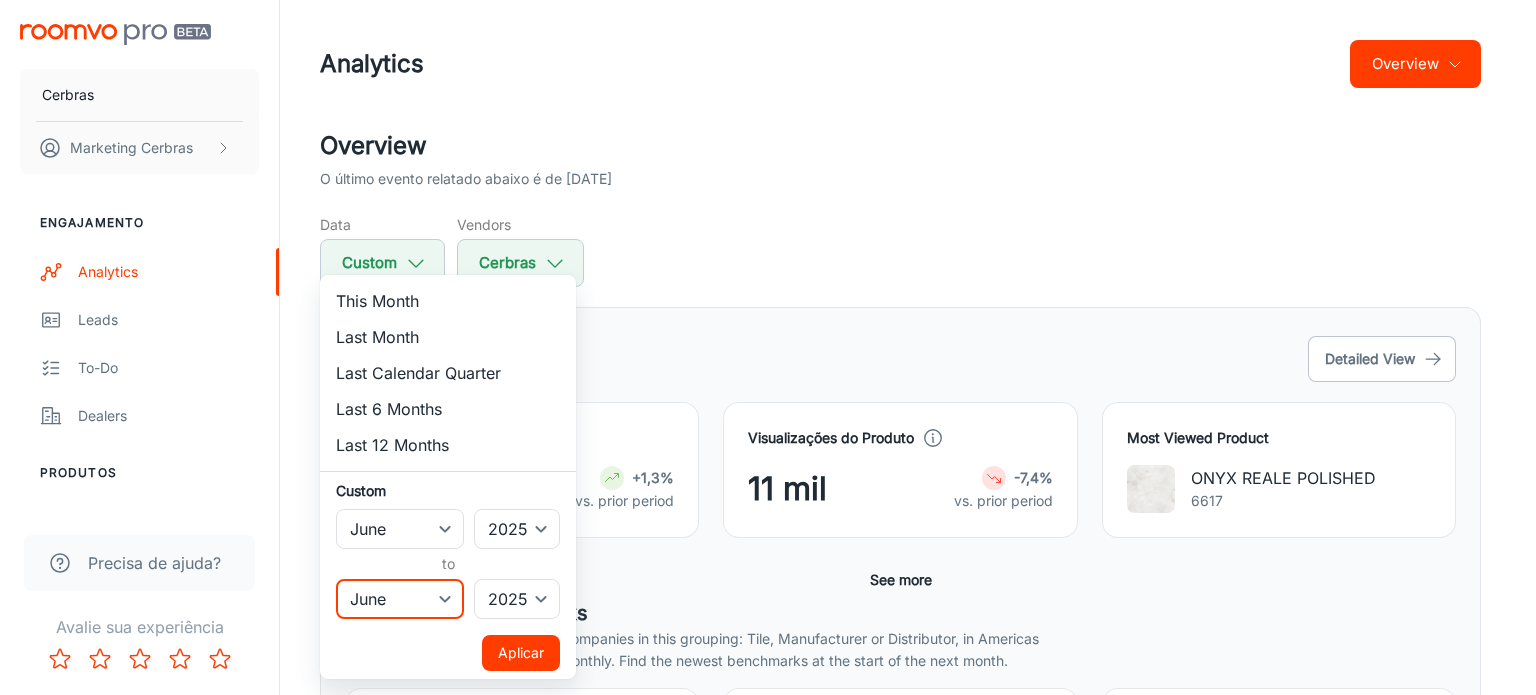 click on "January February March April May June July August September October November December" at bounding box center [400, 599] 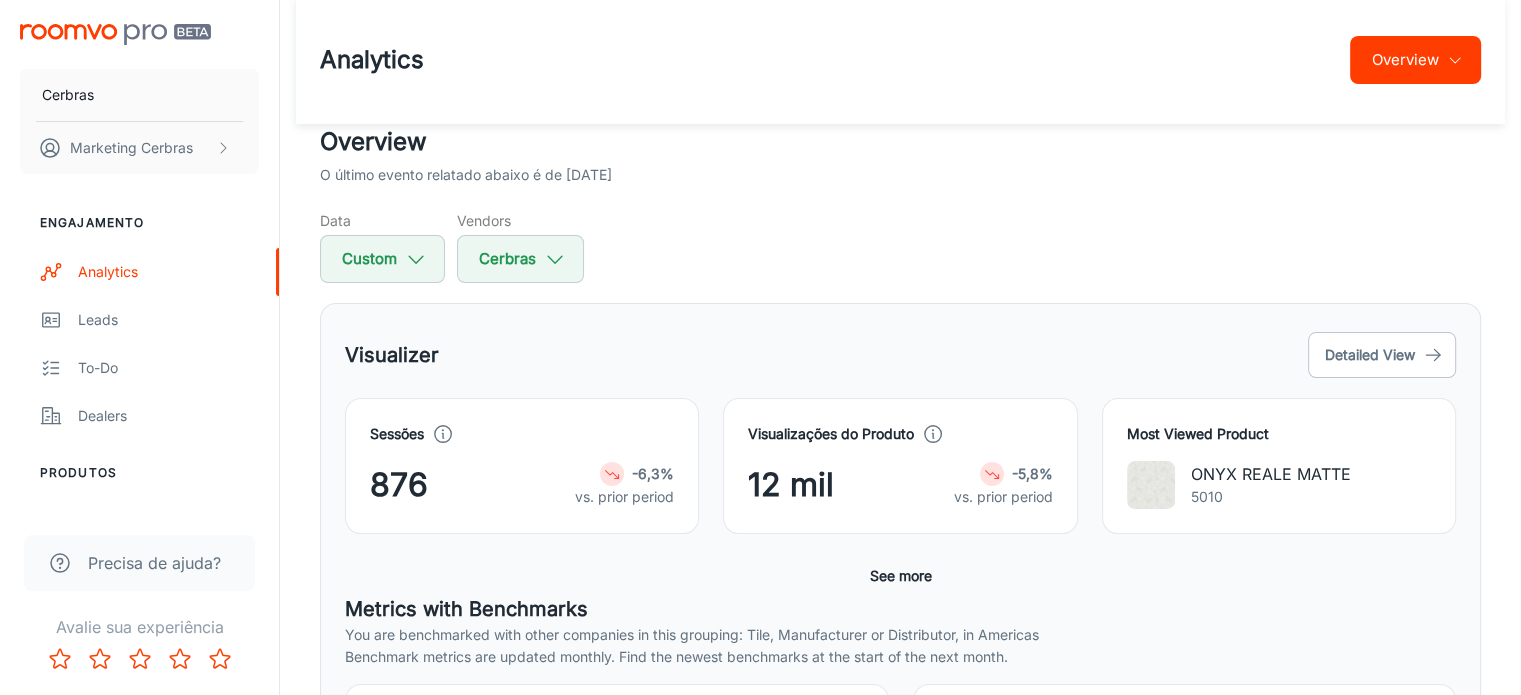 scroll, scrollTop: 0, scrollLeft: 0, axis: both 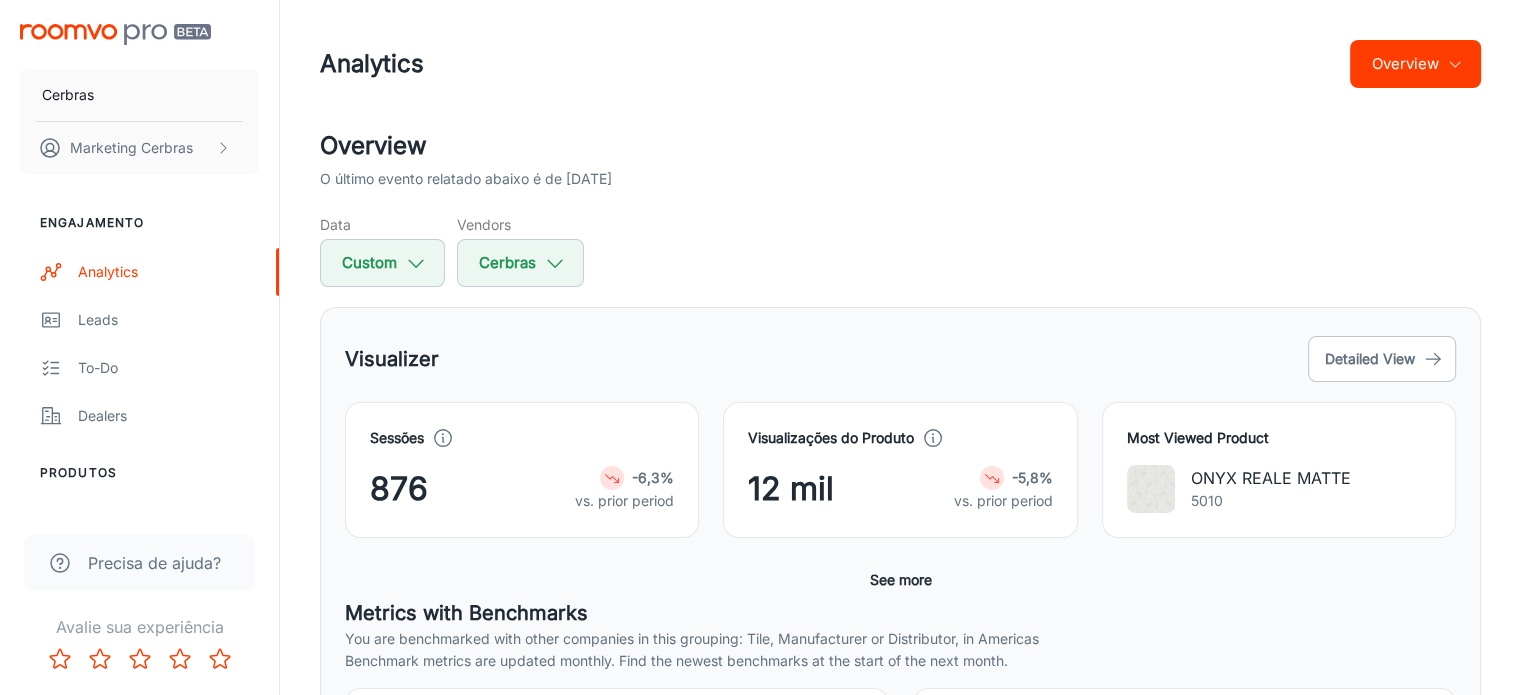 type 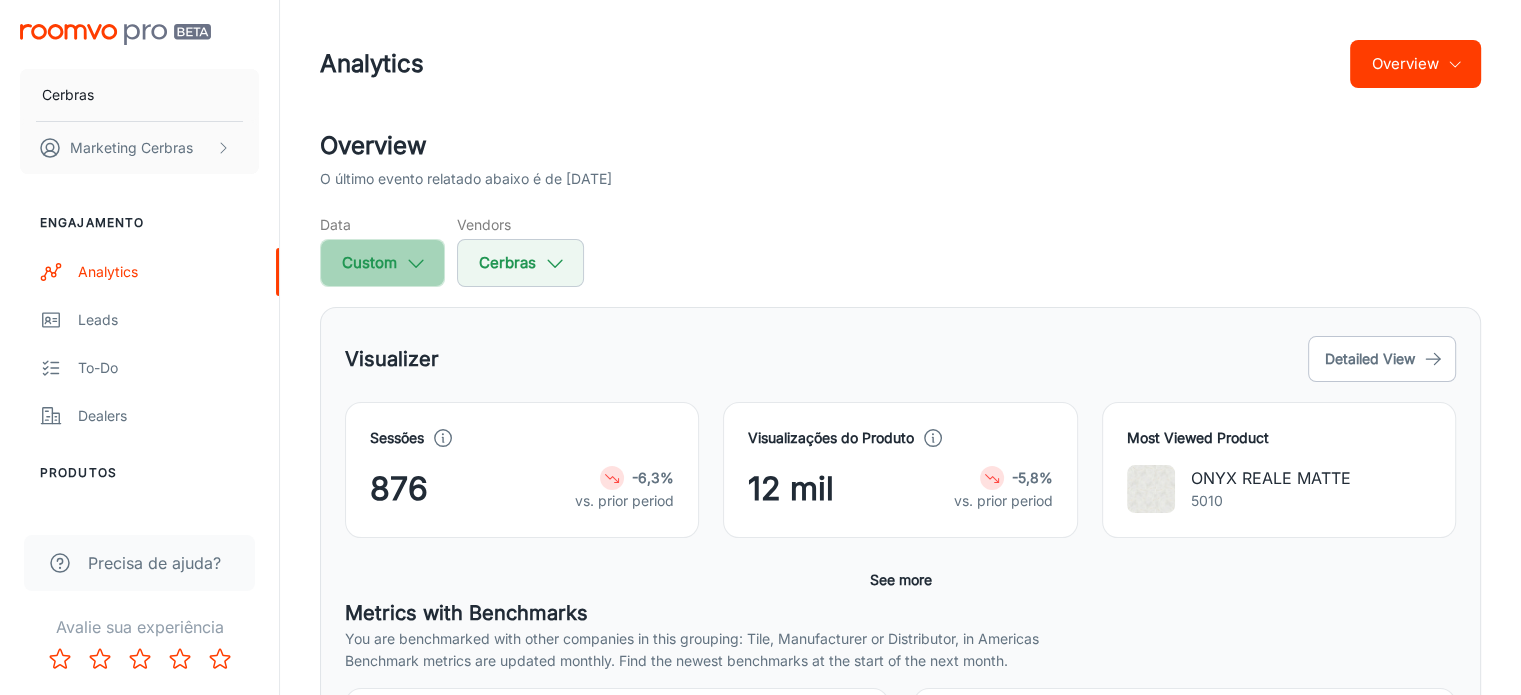 click on "Custom" at bounding box center [382, 263] 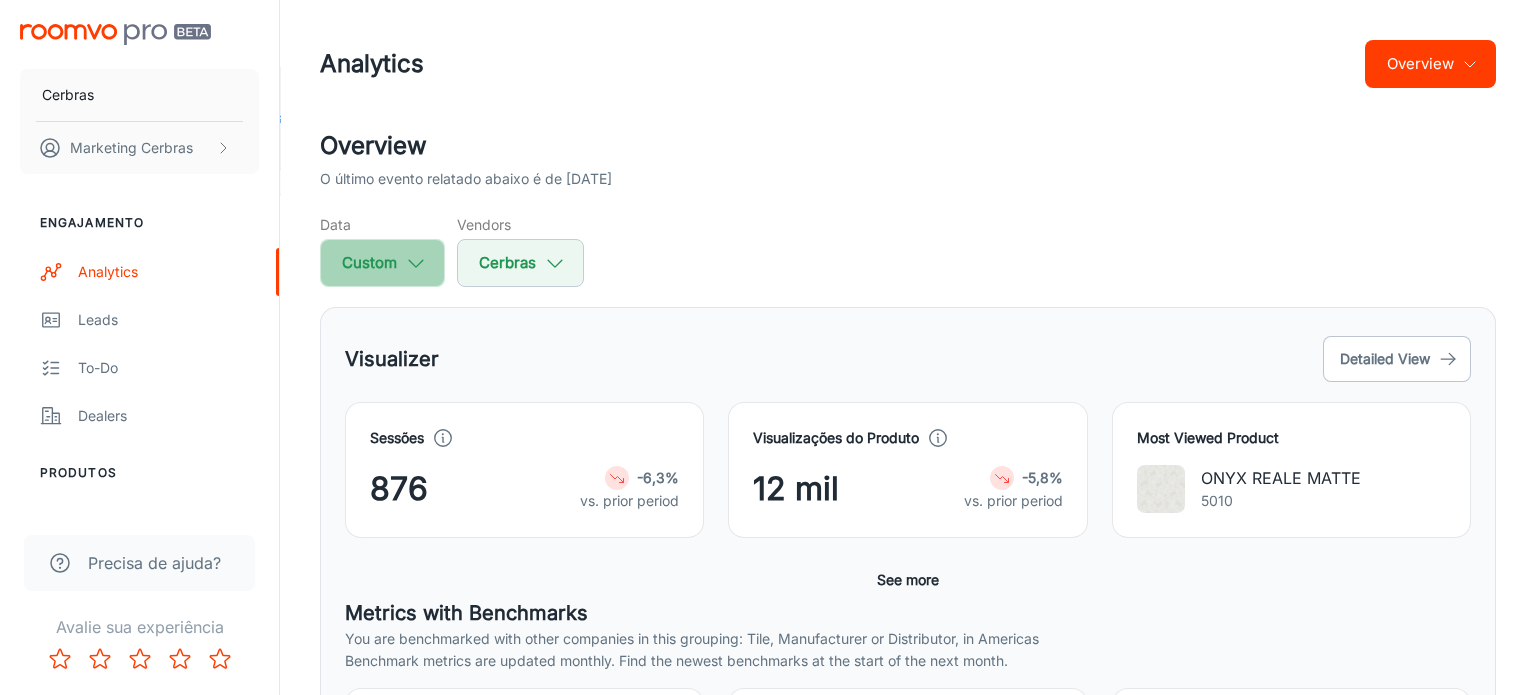 select on "5" 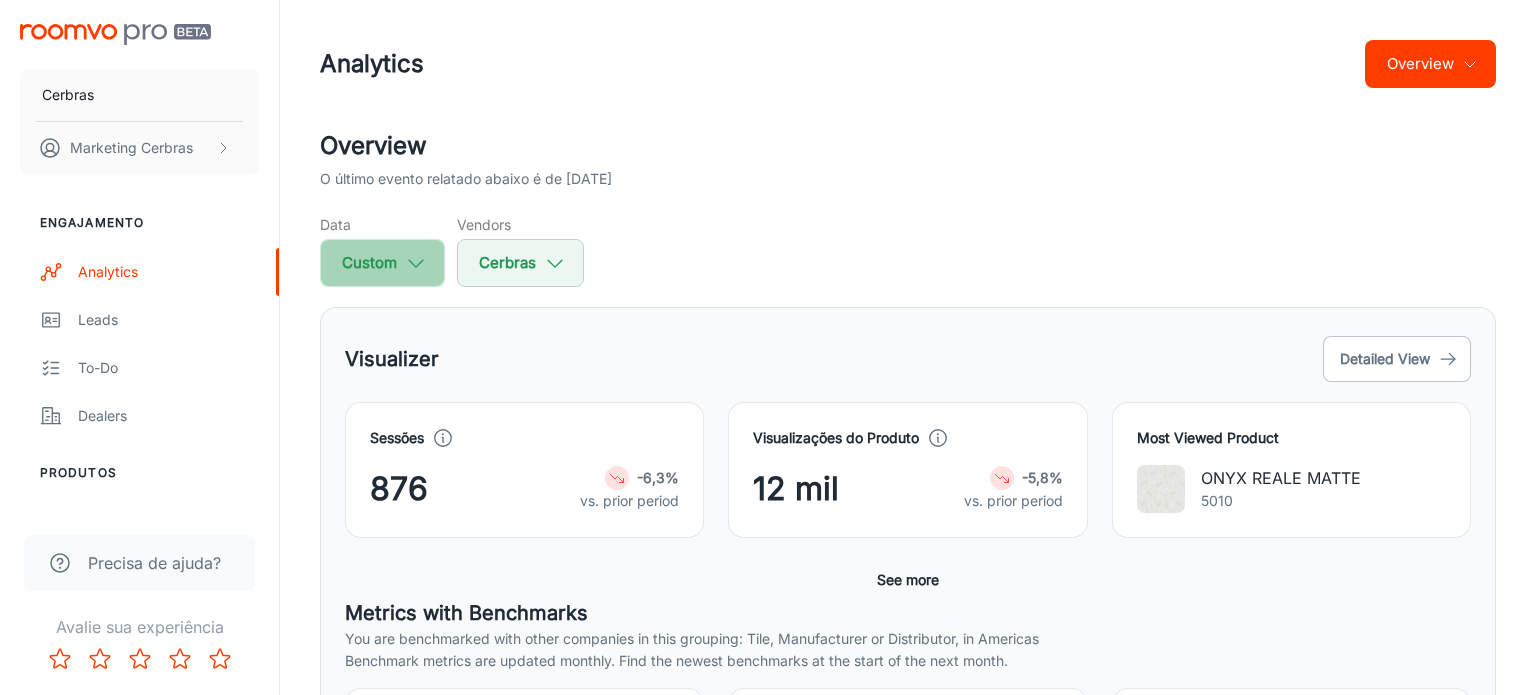 select on "2025" 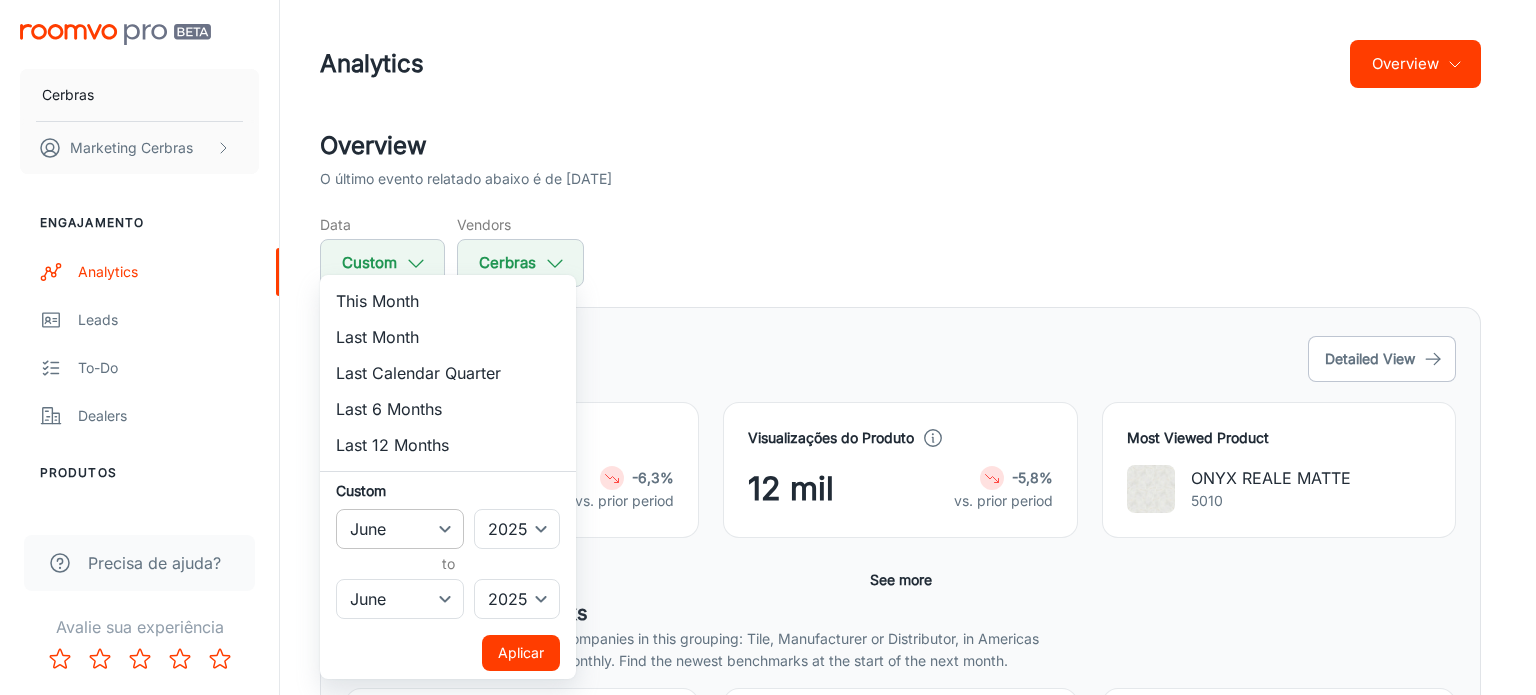 click on "January February March April May June July August September October November December" at bounding box center (400, 529) 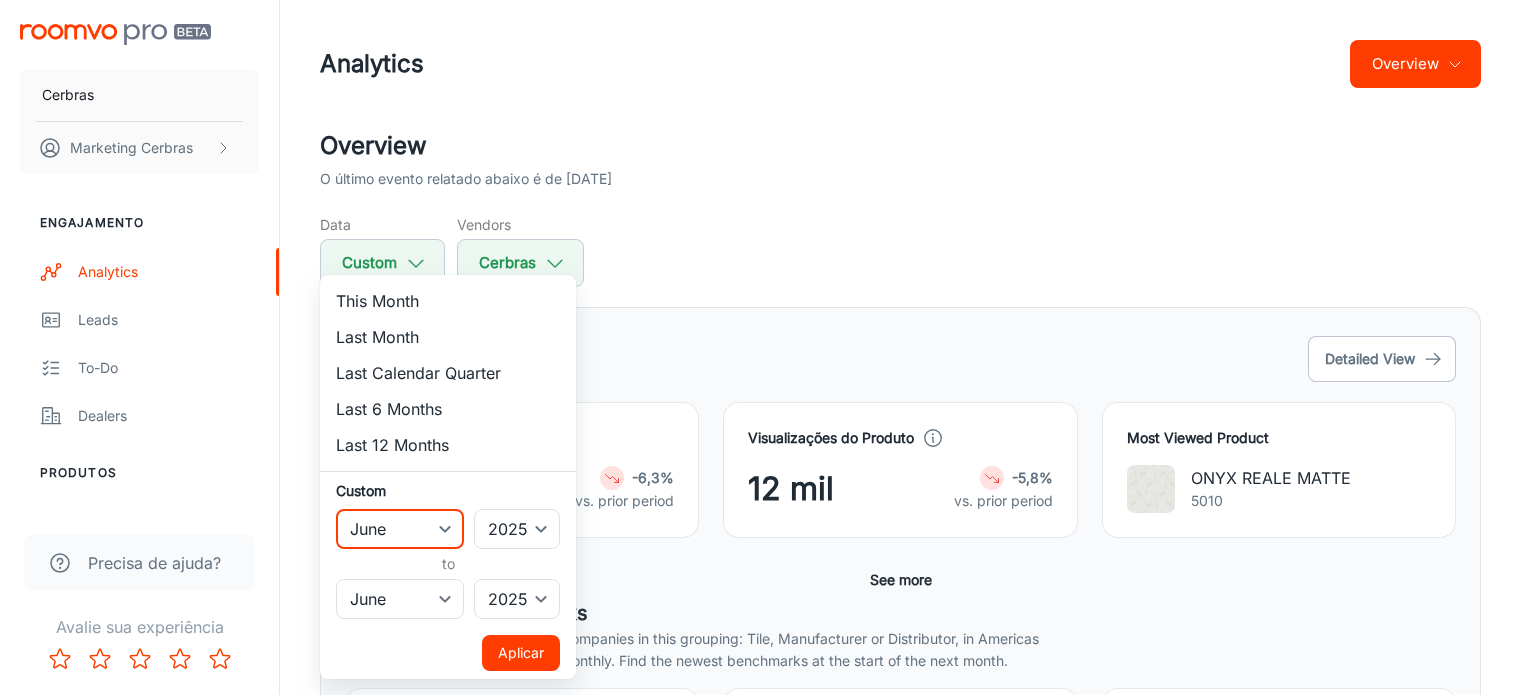 select on "4" 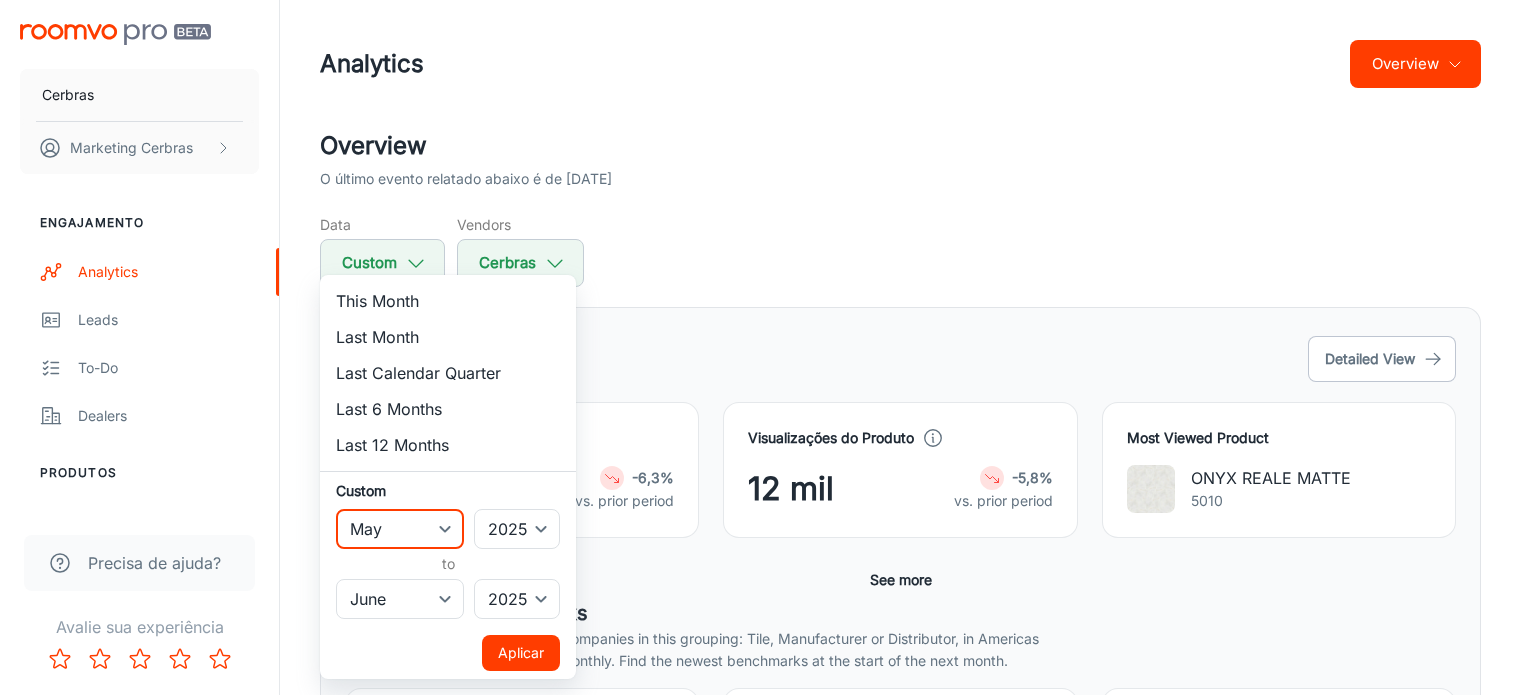 click on "January February March April May June July August September October November December" at bounding box center [400, 529] 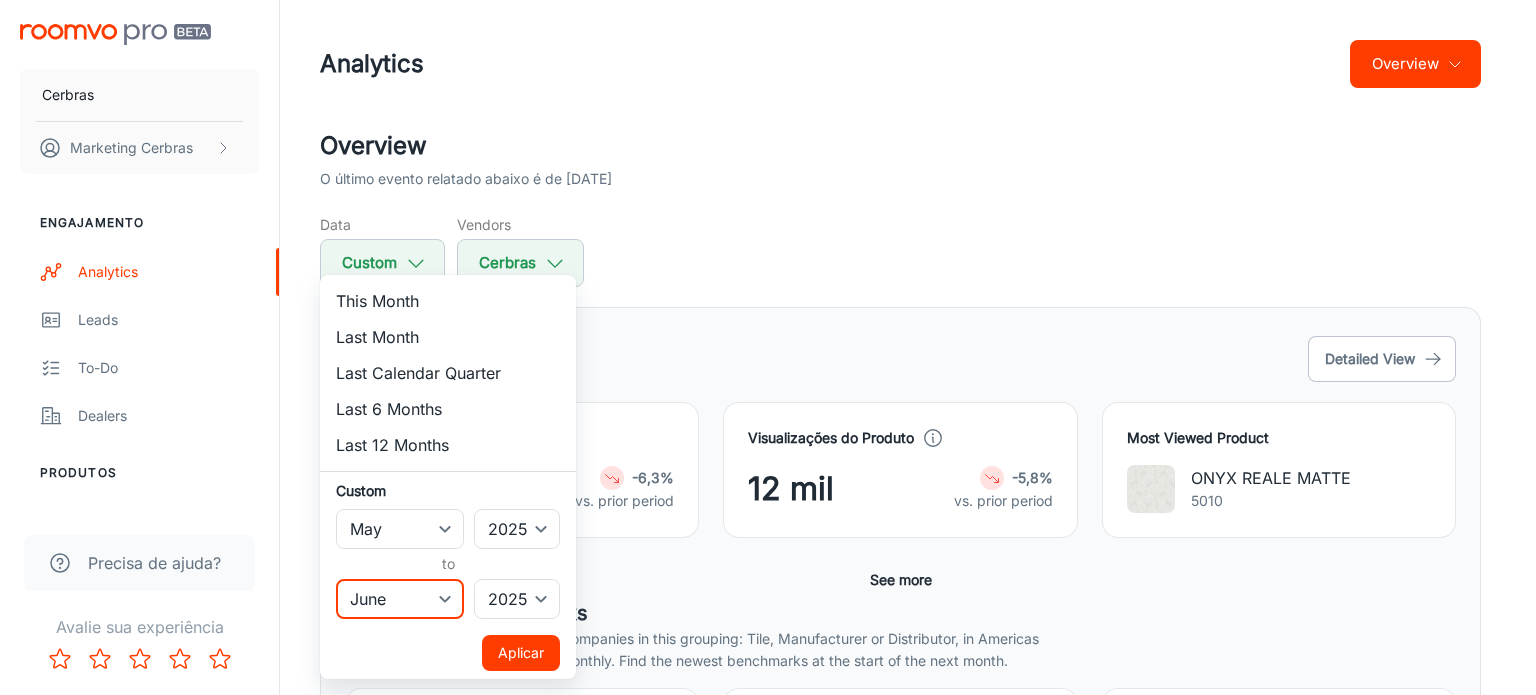 click on "January February March April May June July August September October November December" at bounding box center (400, 599) 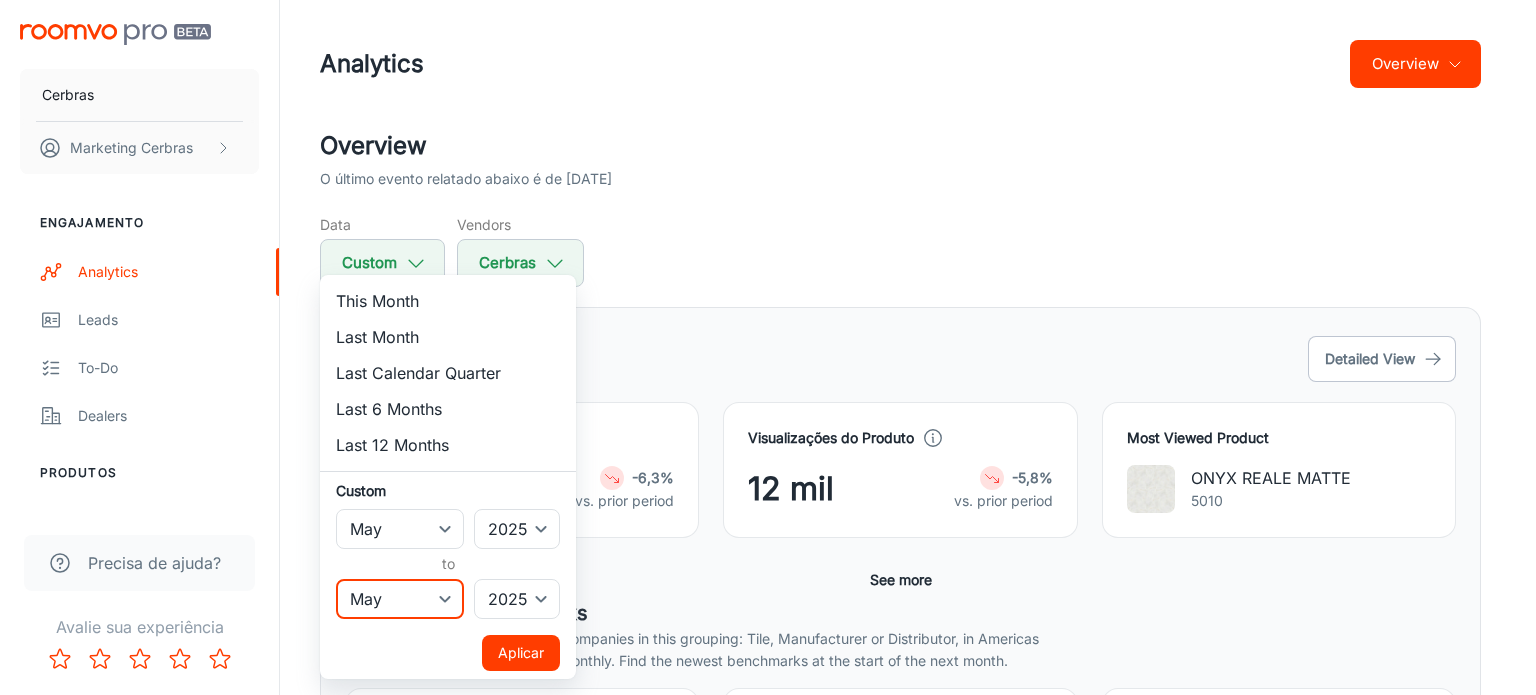 click on "January February March April May June July August September October November December" at bounding box center (400, 599) 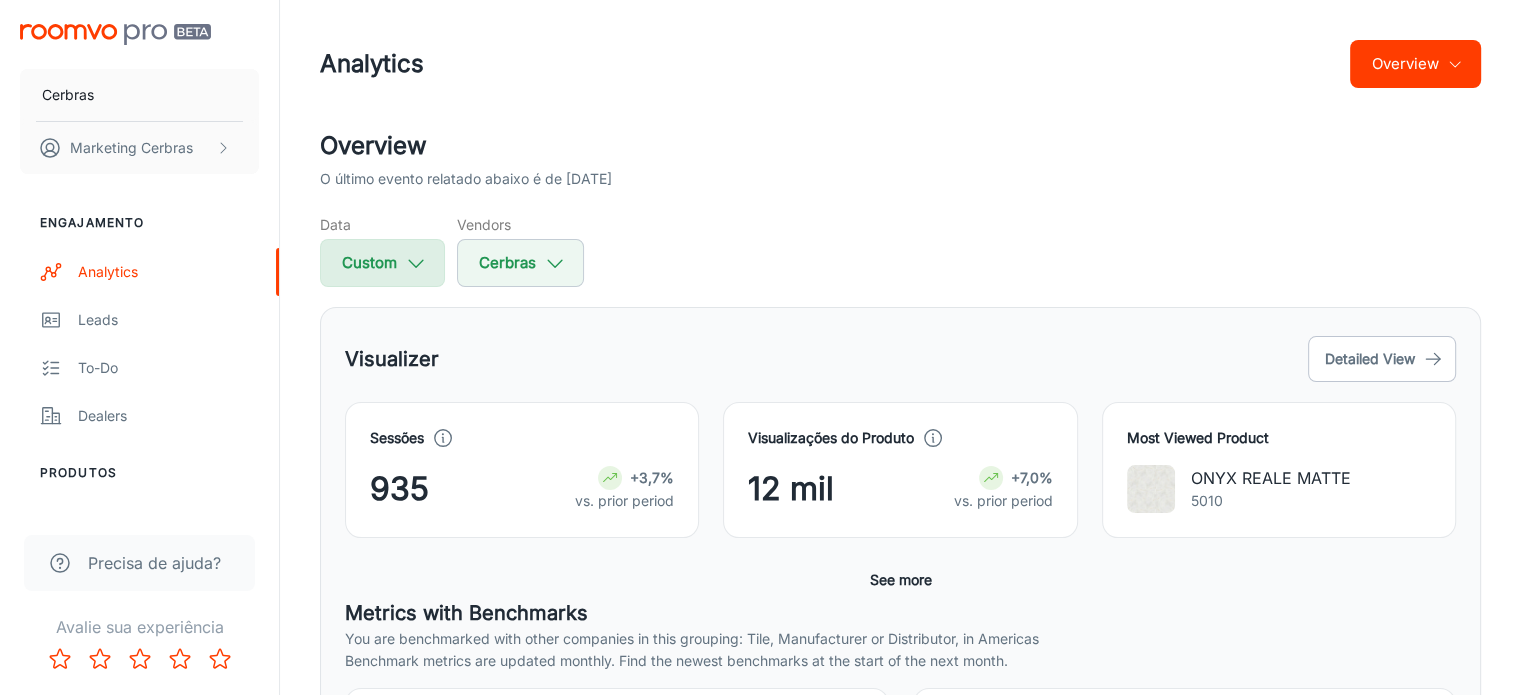 click on "Custom" at bounding box center (382, 263) 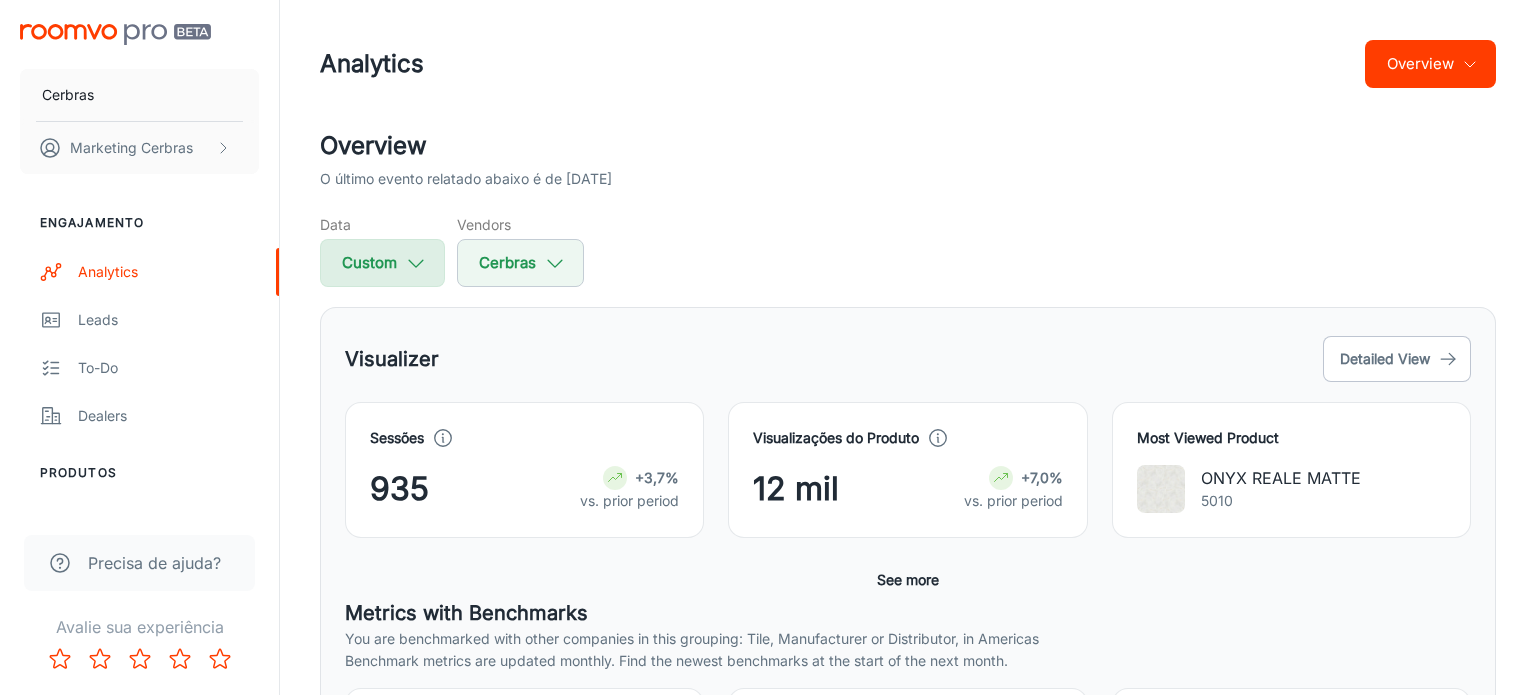 select on "4" 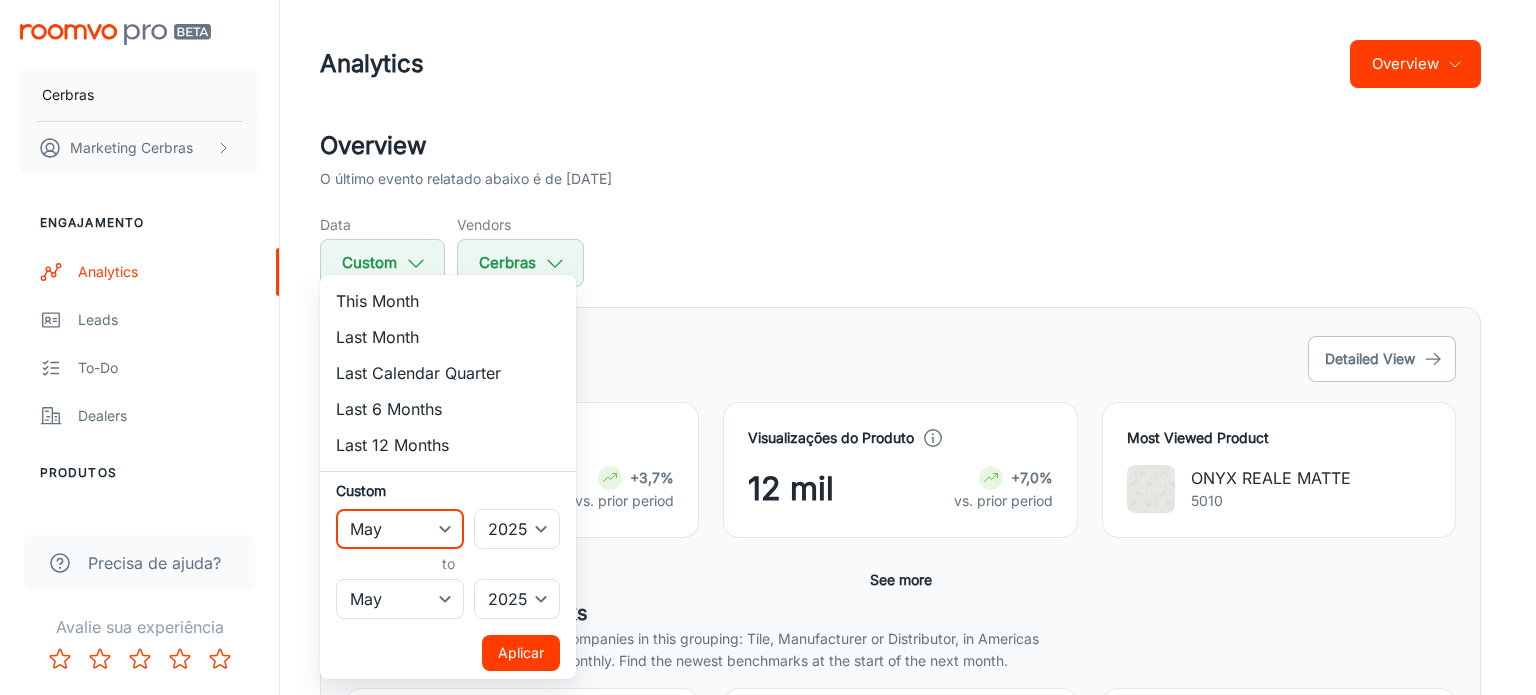 click on "January February March April May June July August September October November December" at bounding box center (400, 529) 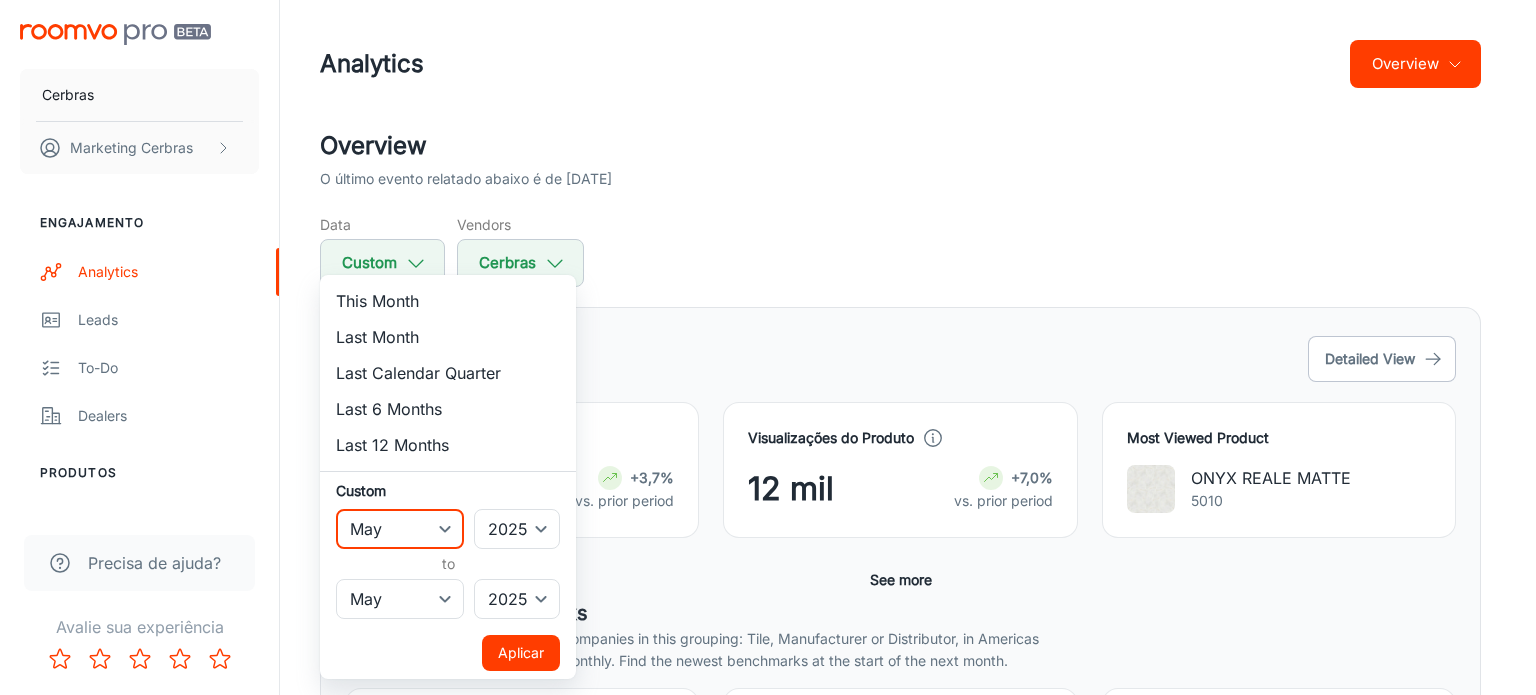 select on "6" 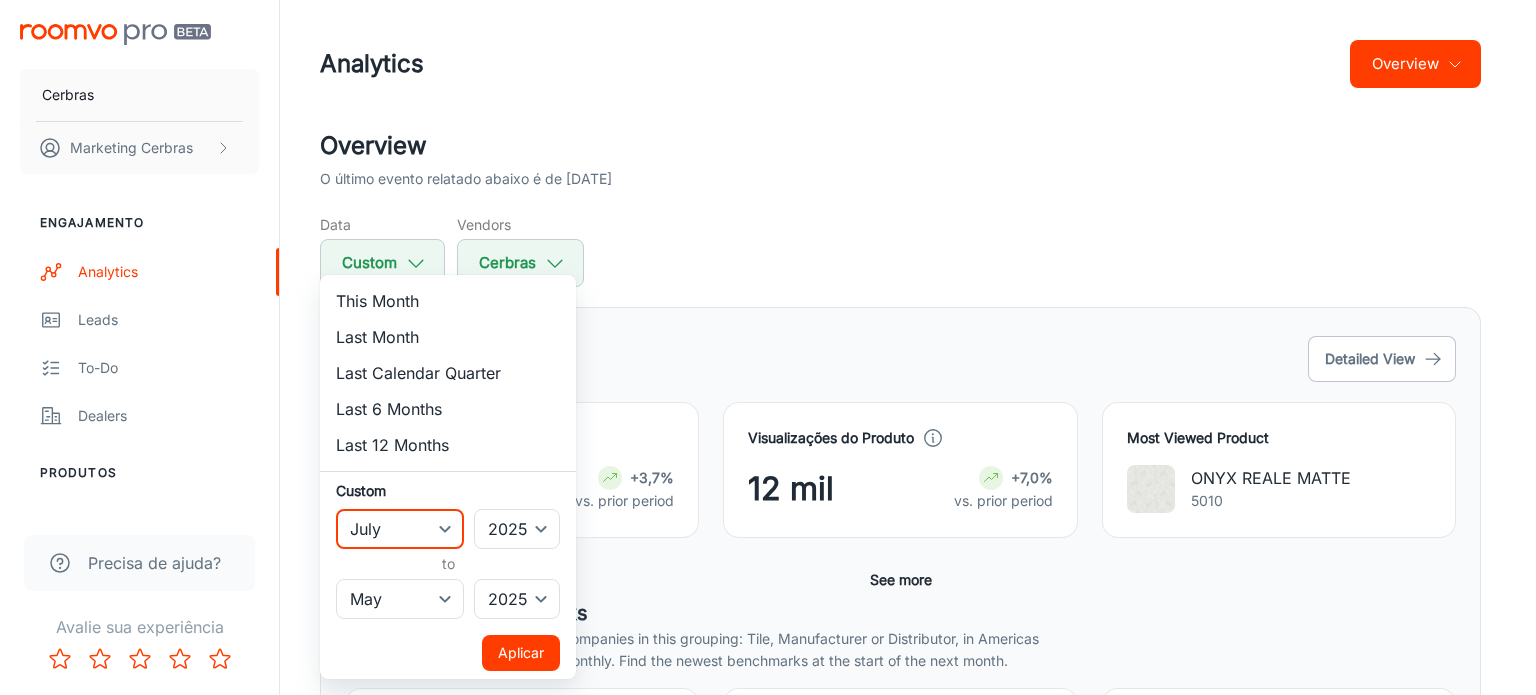 click on "January February March April May June July August September October November December" at bounding box center (400, 529) 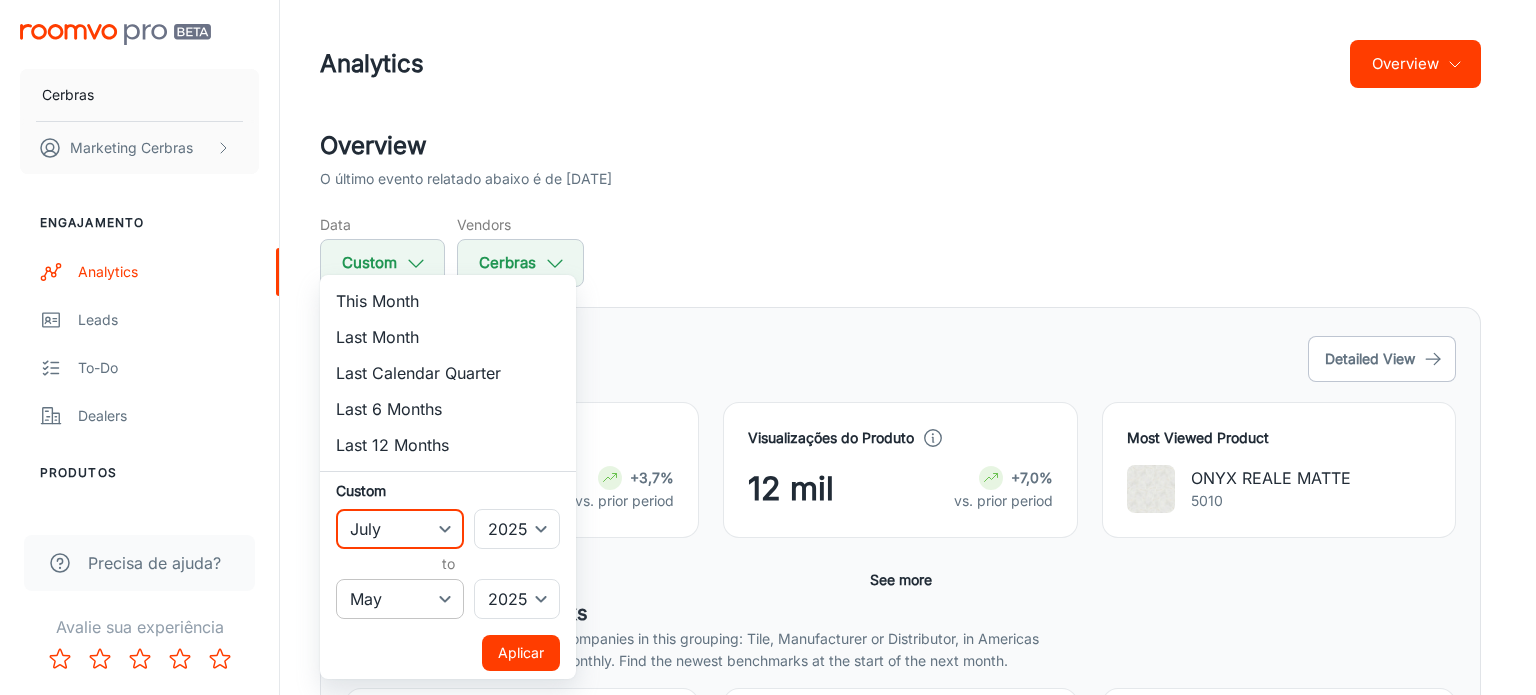 click on "January February March April May June July August September October November December" at bounding box center (400, 599) 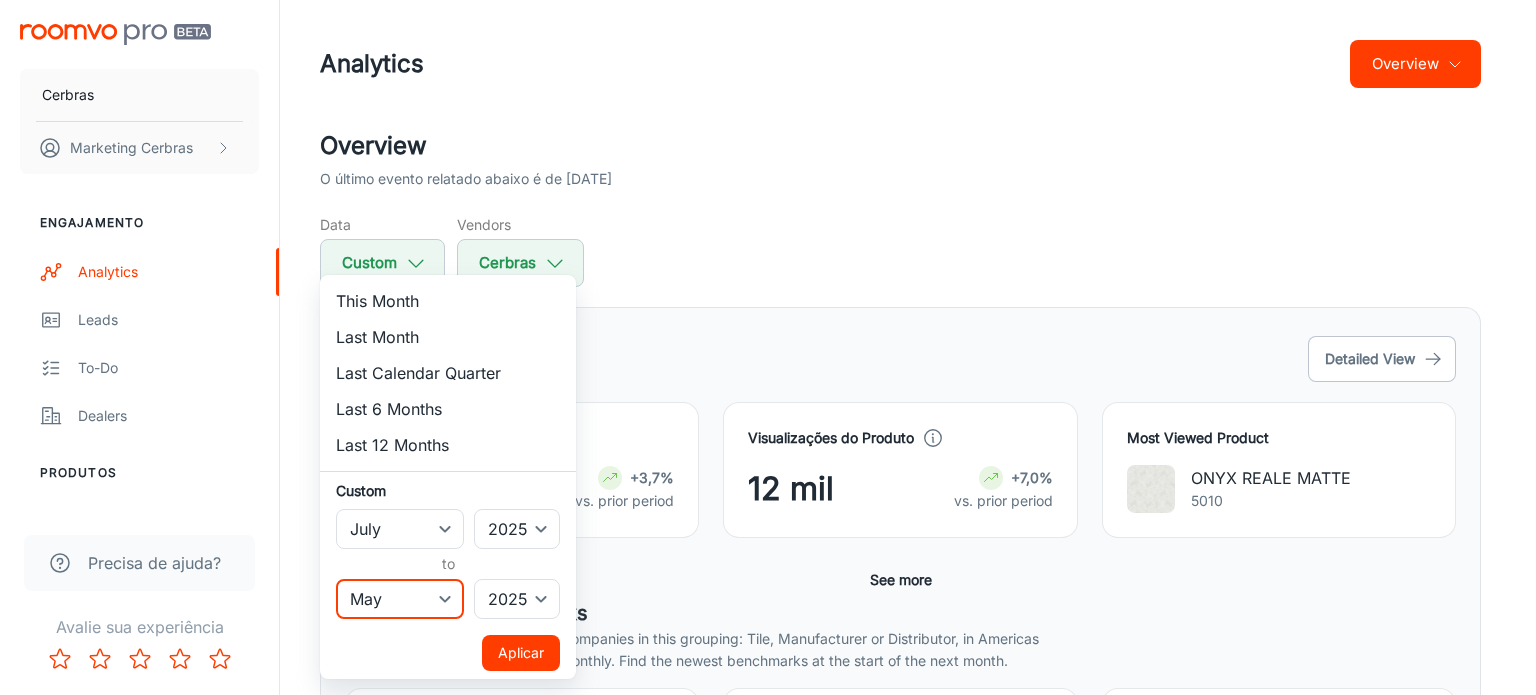 select on "6" 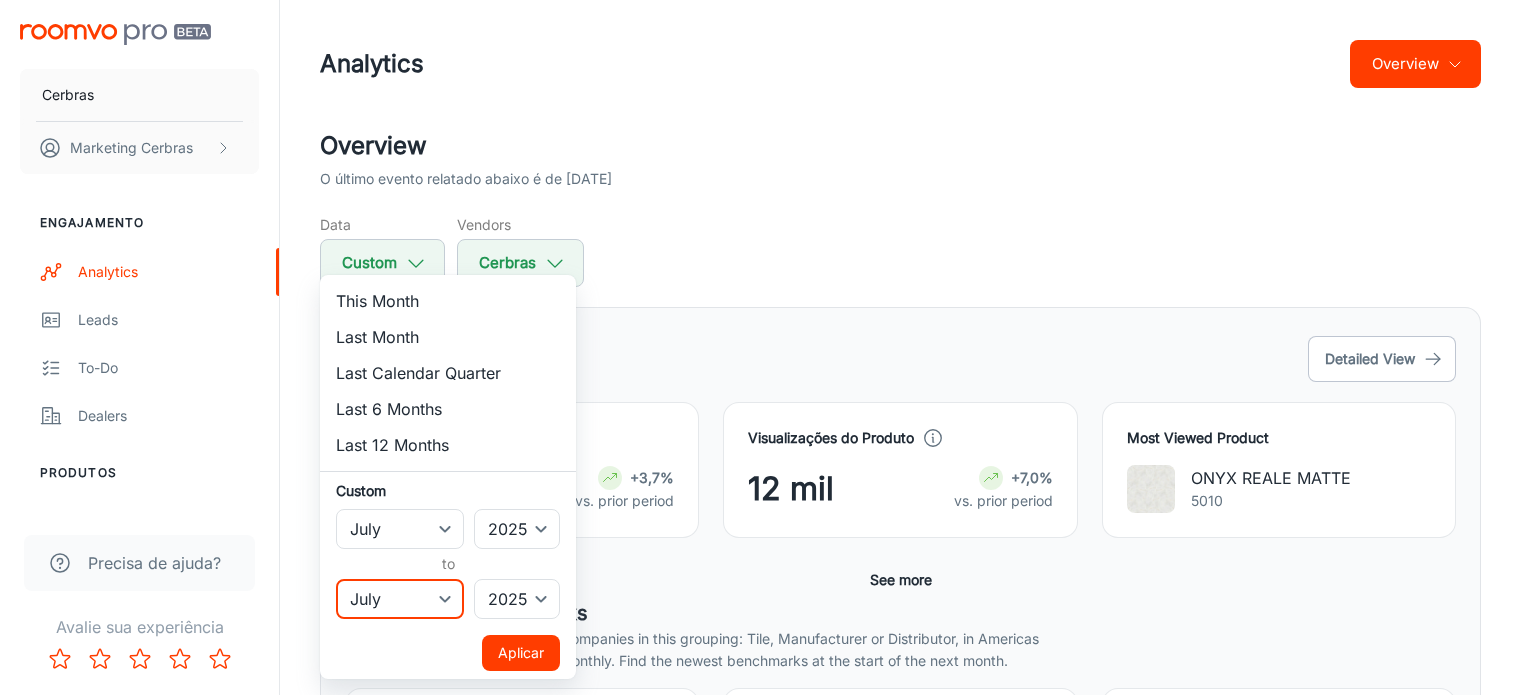 click on "January February March April May June July August September October November December" at bounding box center [400, 599] 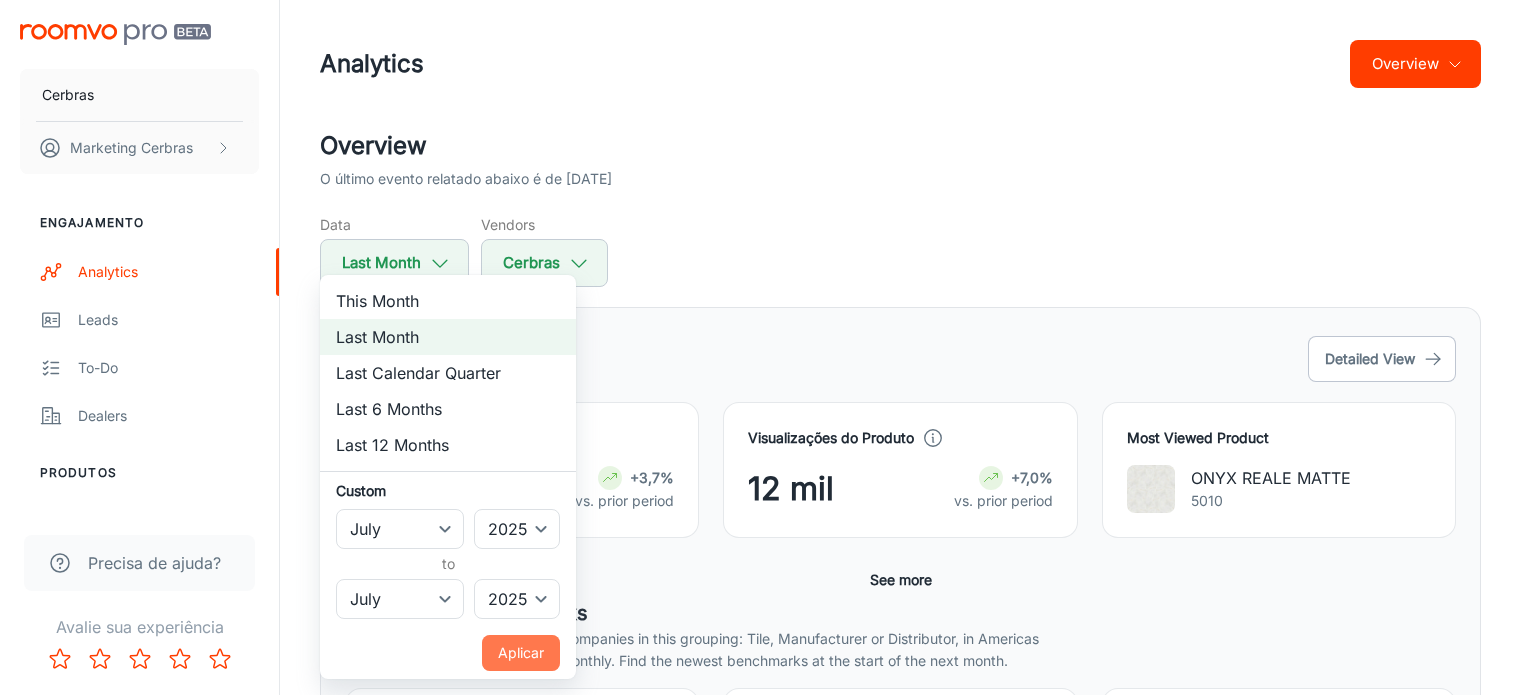 click on "Aplicar" at bounding box center (521, 653) 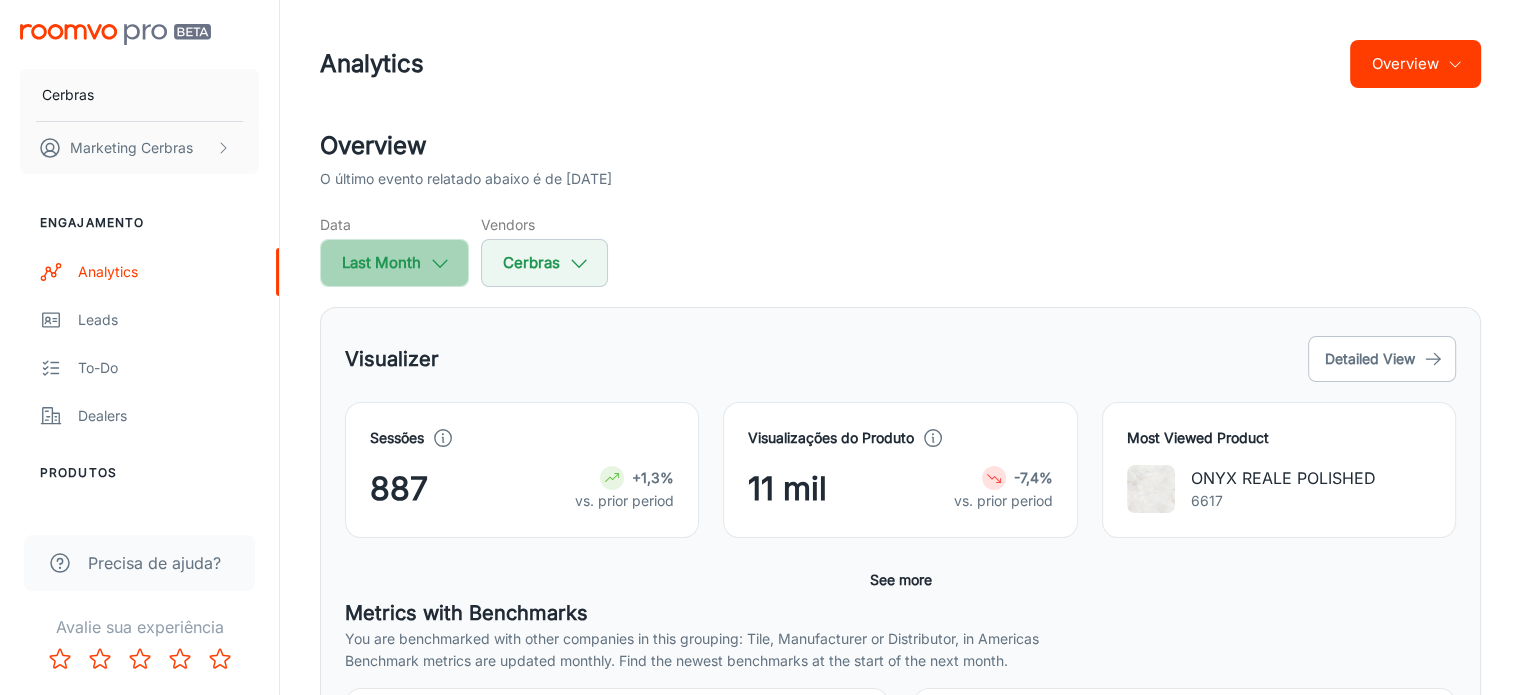 click on "Last Month" at bounding box center [394, 263] 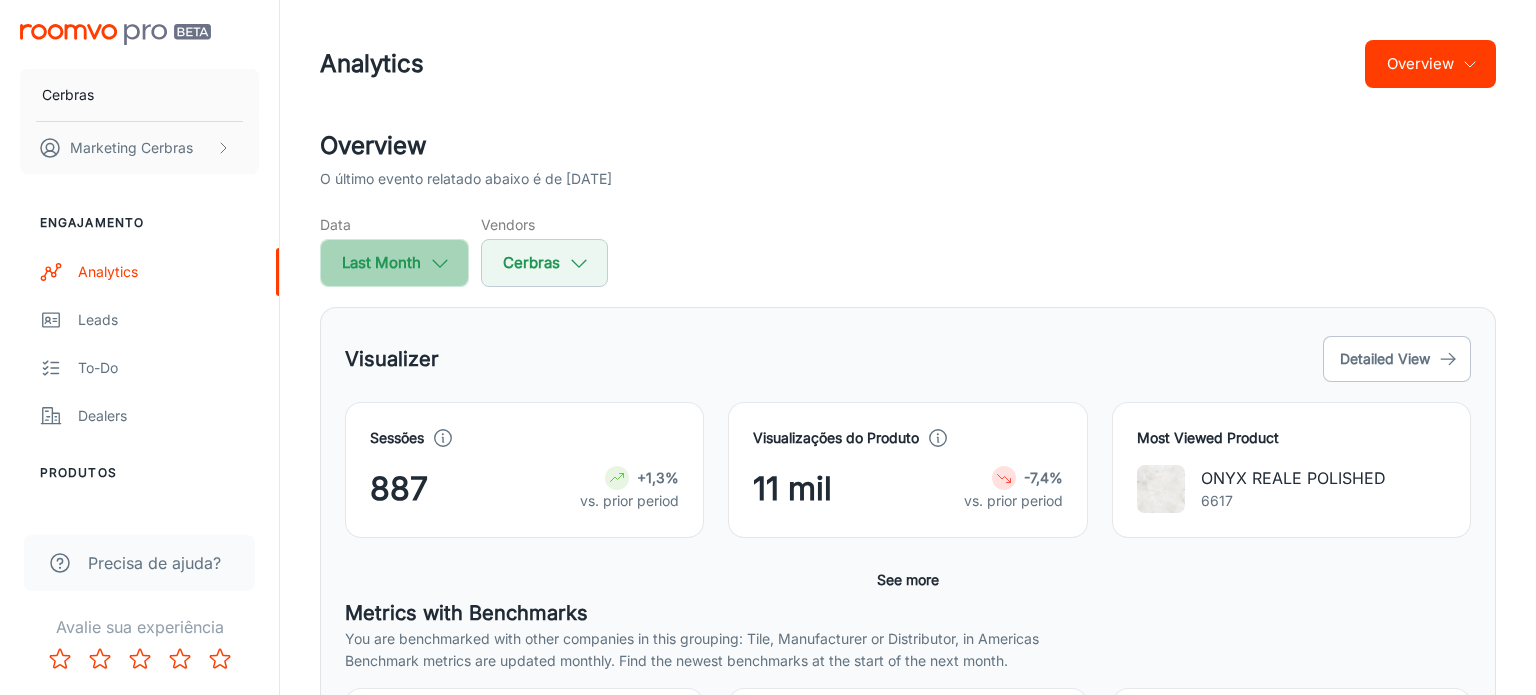 select on "6" 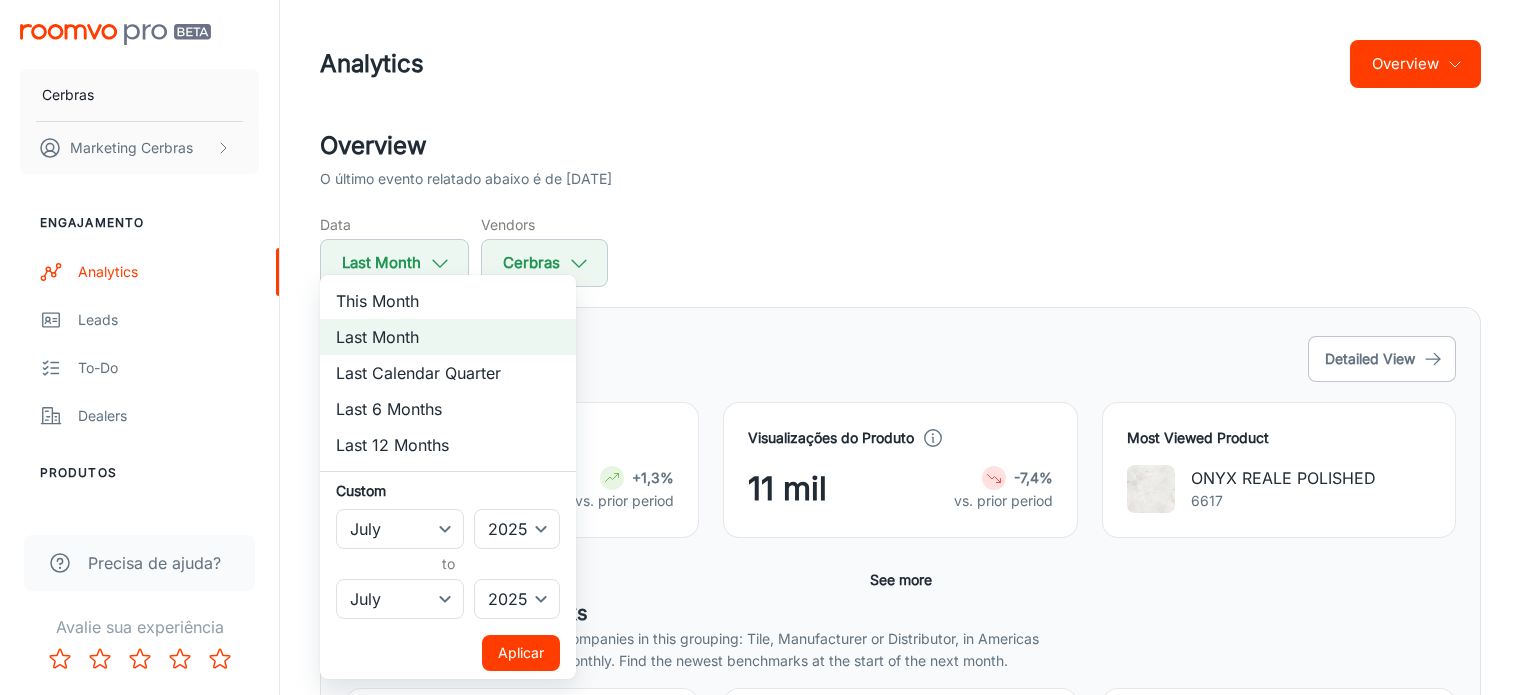 click on "This Month" at bounding box center (448, 301) 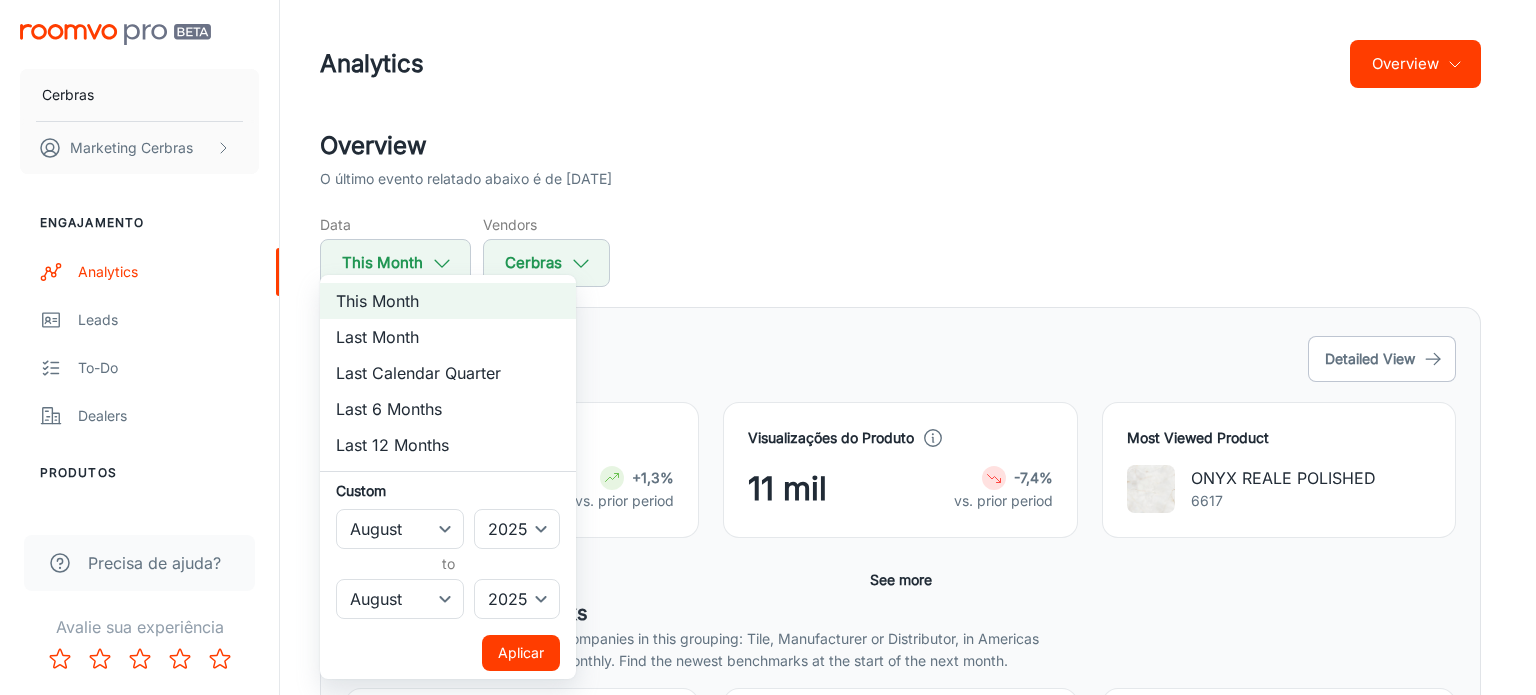 click on "Aplicar" at bounding box center [521, 653] 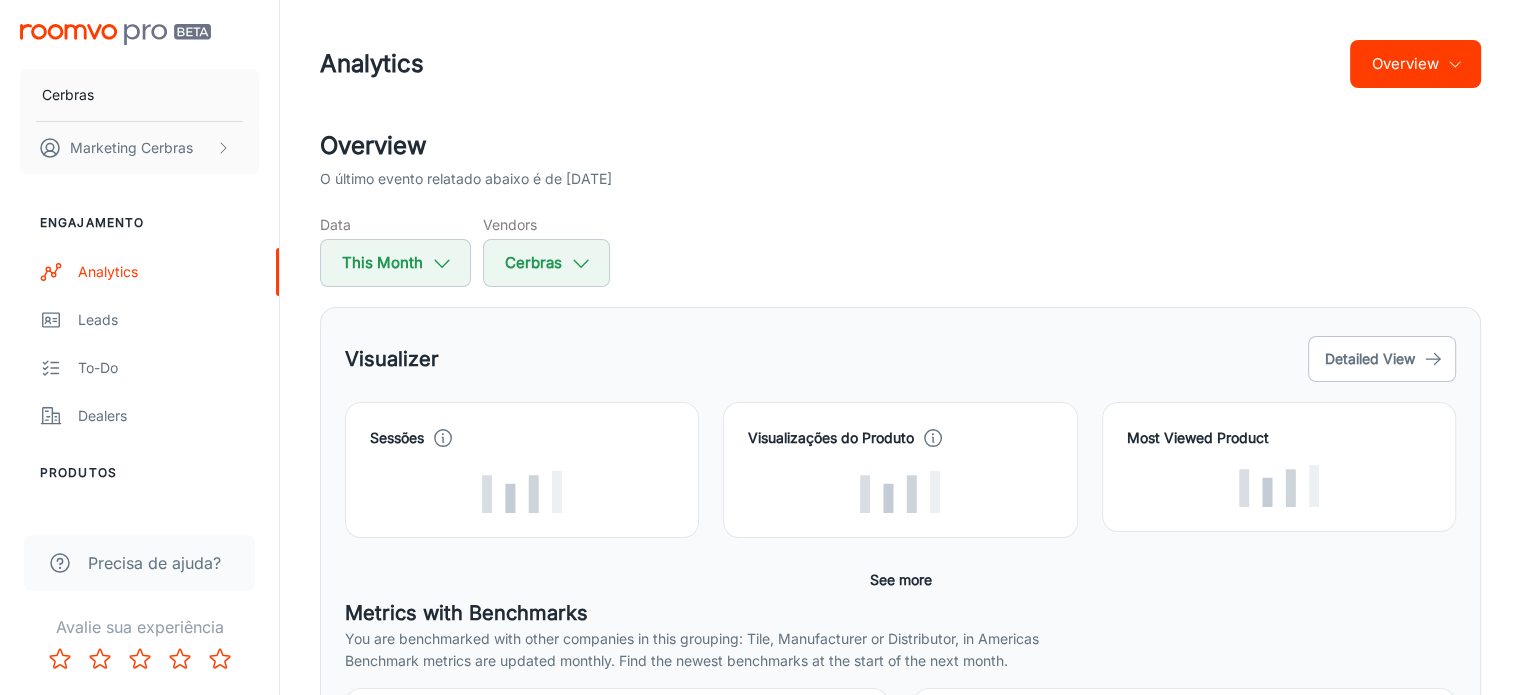 click on "Data This Month Vendors Cerbras" at bounding box center (900, 250) 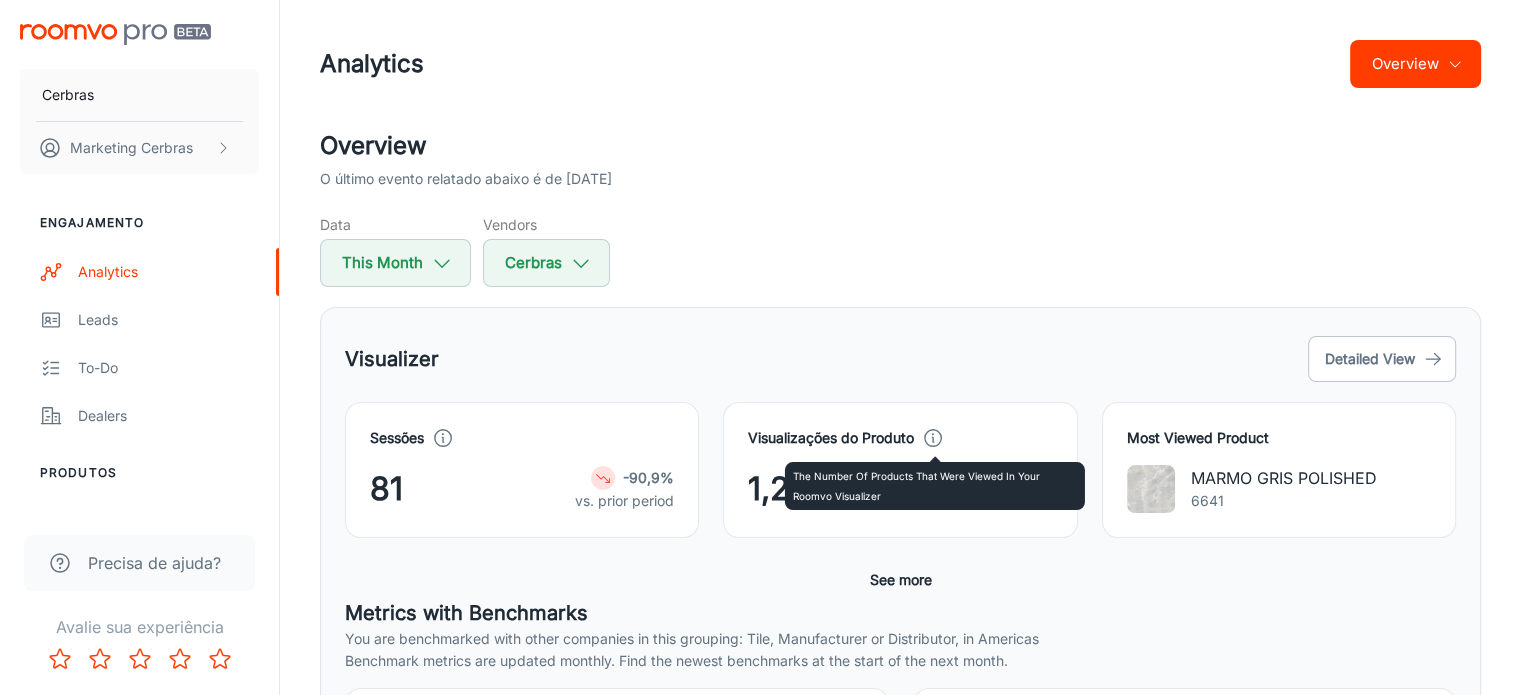 click 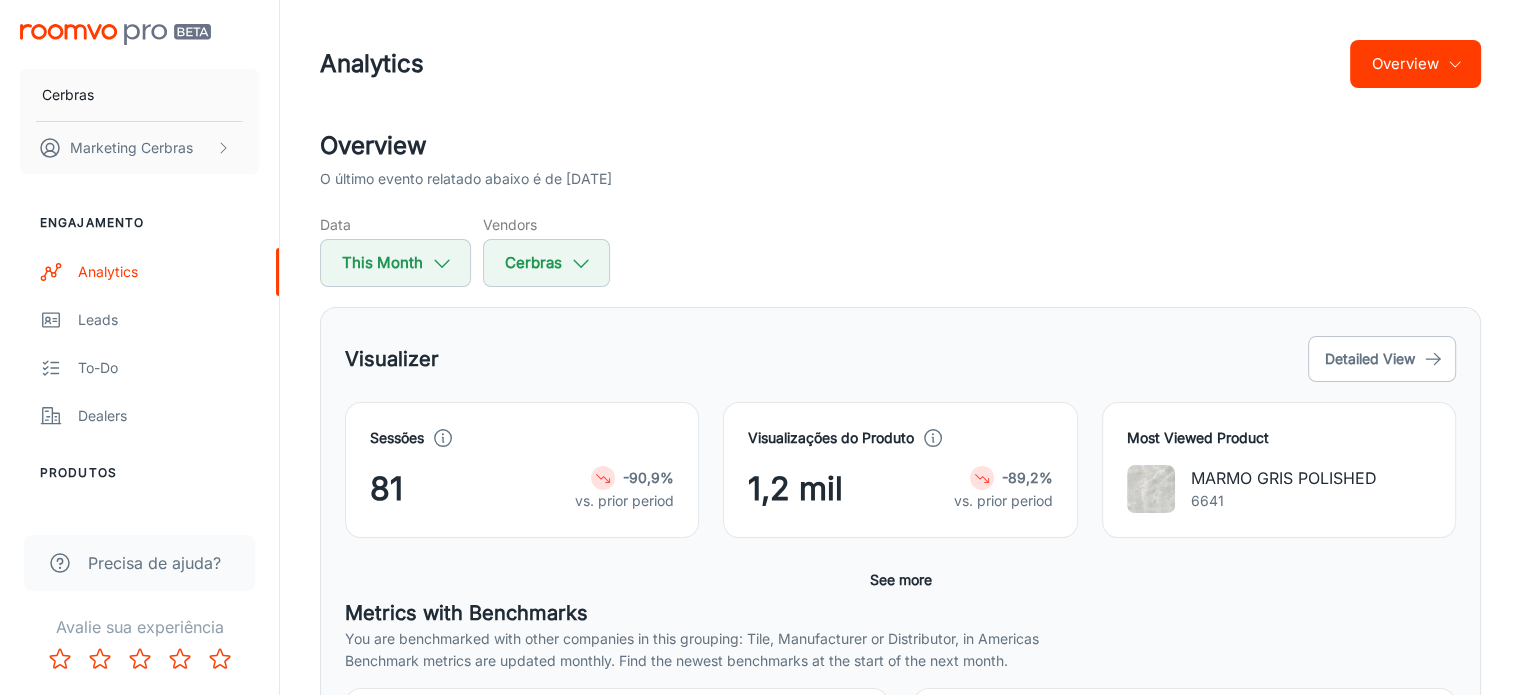 click on "-89,2%" at bounding box center (1027, 477) 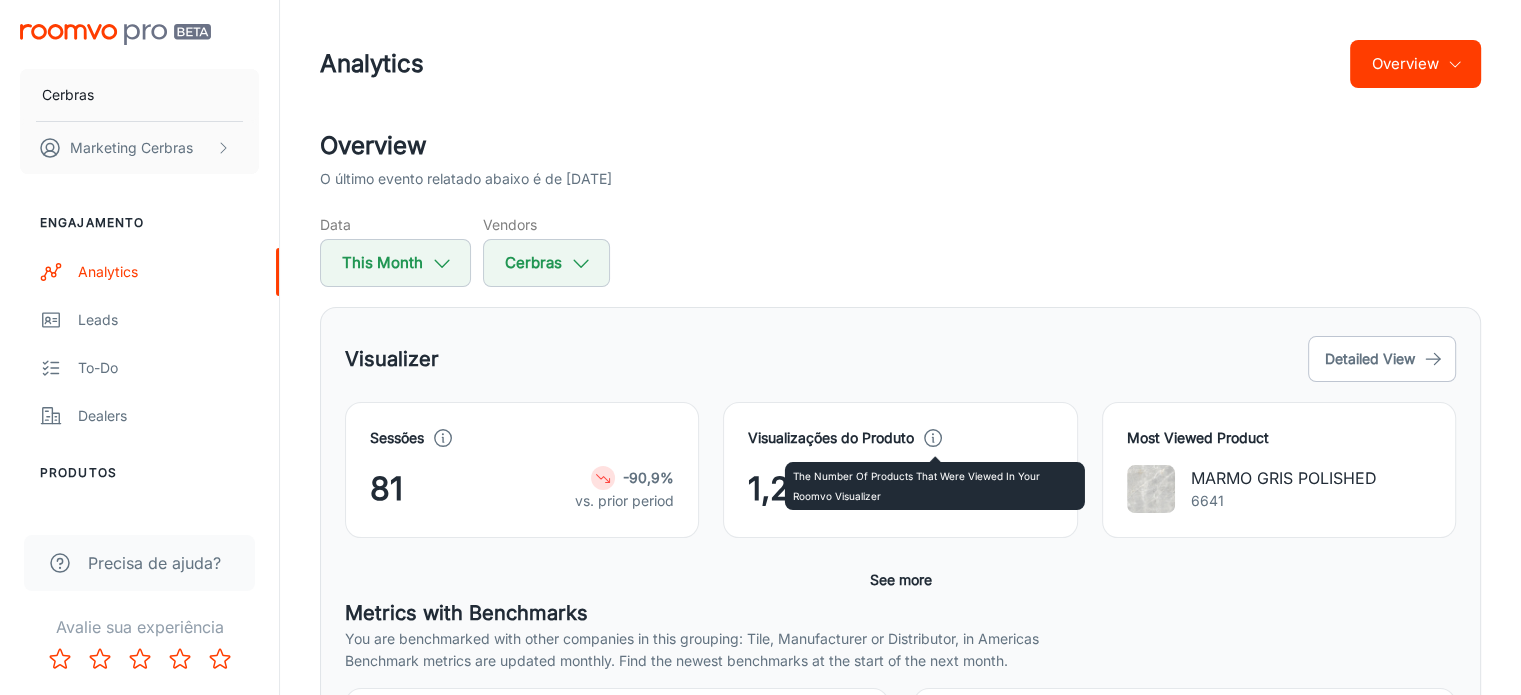 click 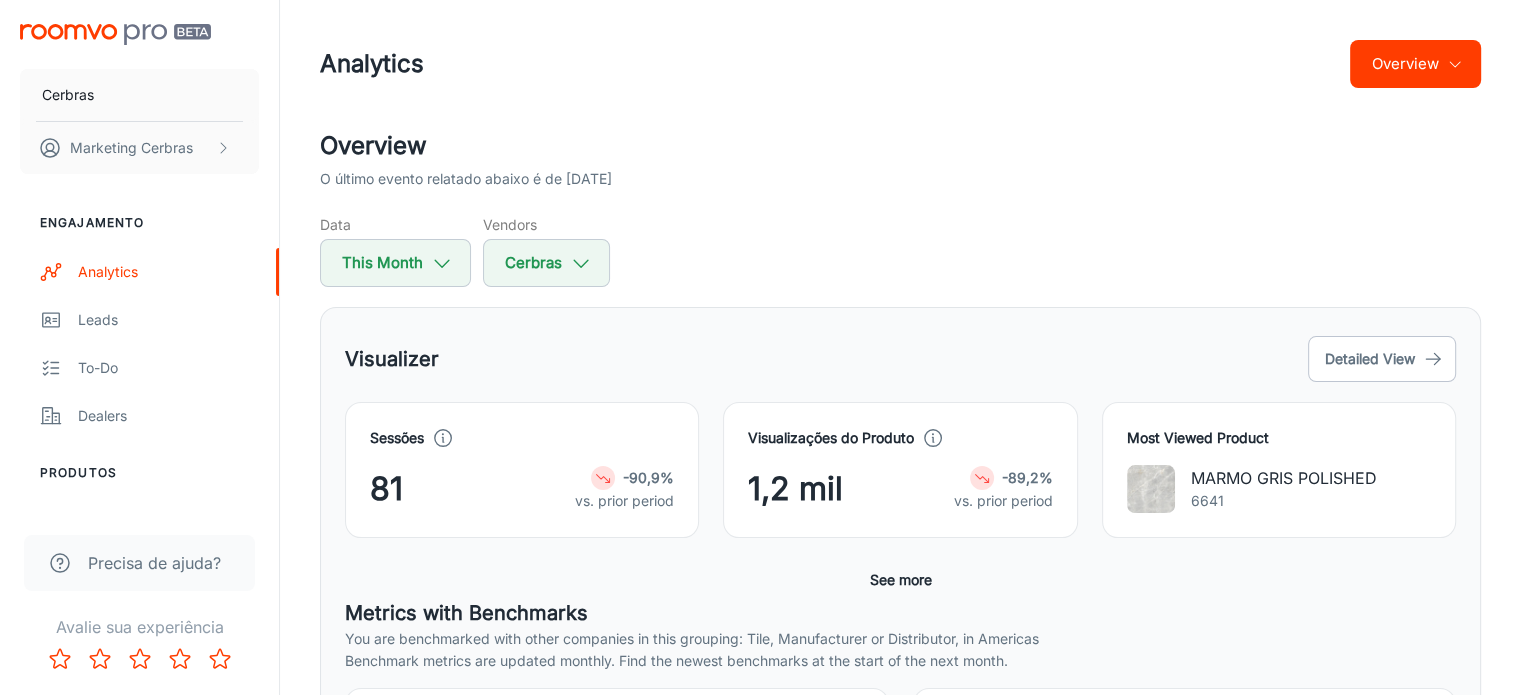 click on "1,2 mil" at bounding box center (795, 489) 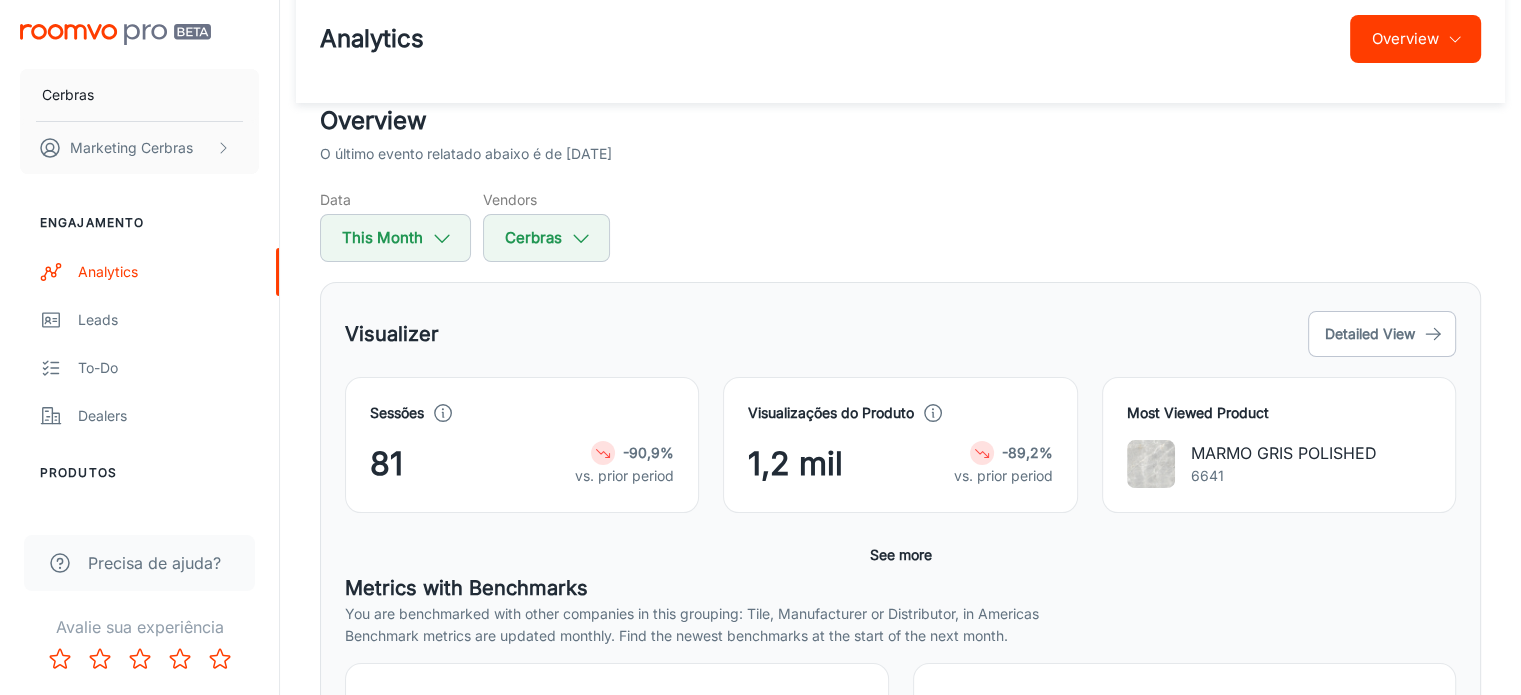 scroll, scrollTop: 0, scrollLeft: 0, axis: both 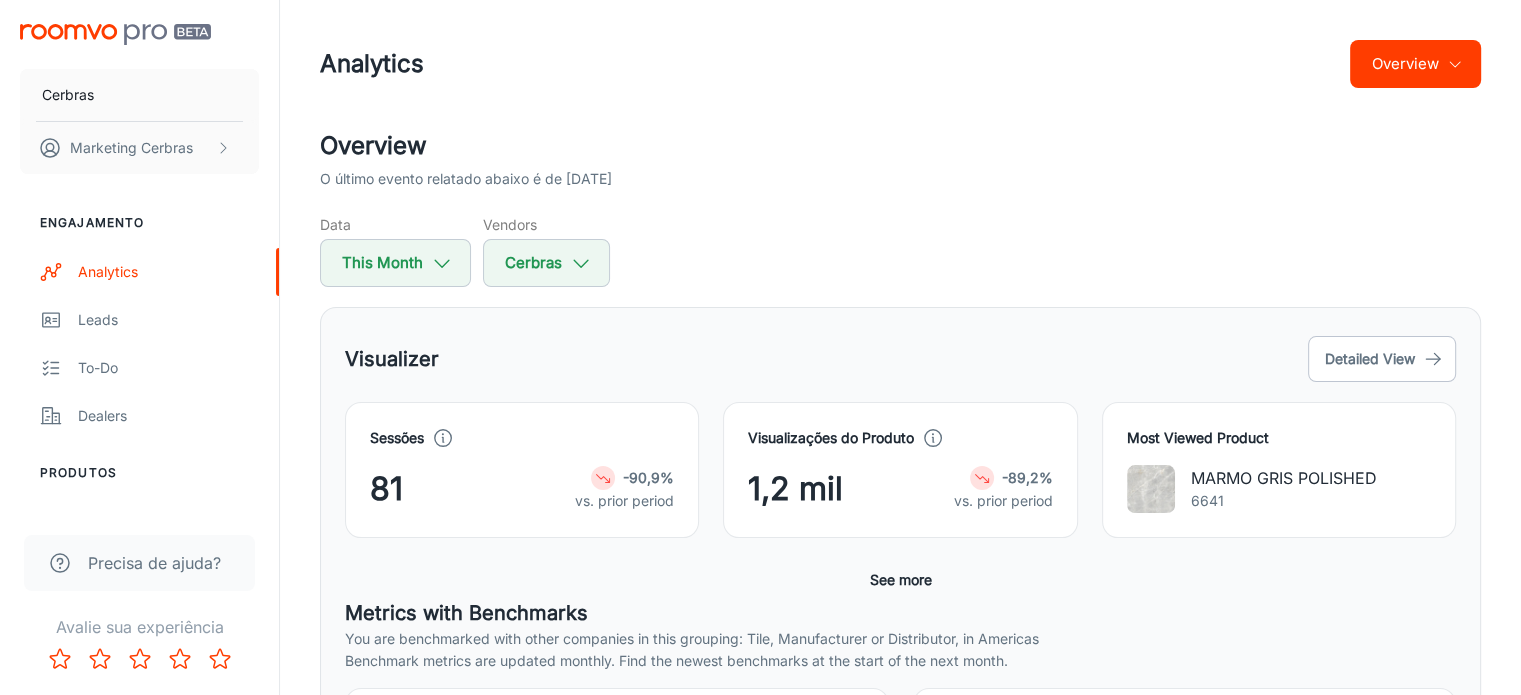 click on "-90,9%" at bounding box center (648, 477) 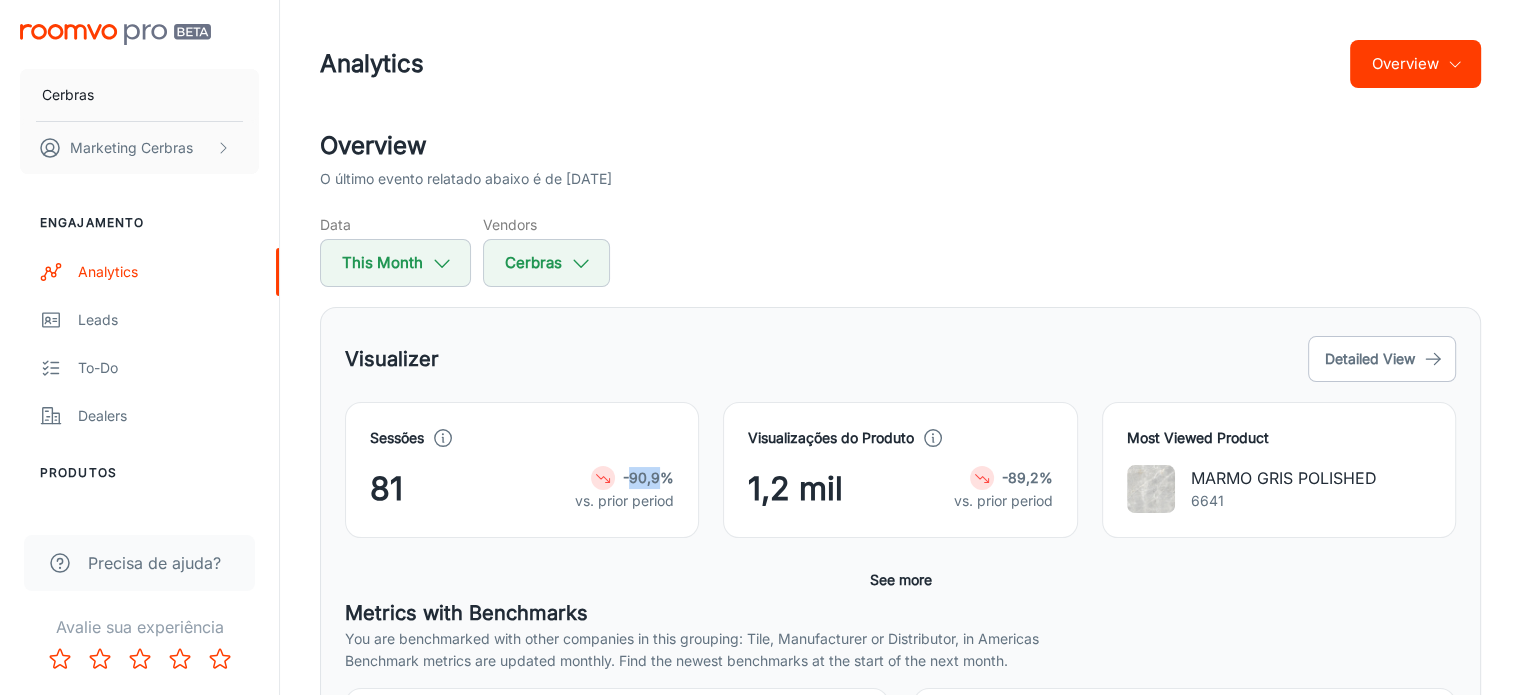 click on "-90,9%" at bounding box center (648, 477) 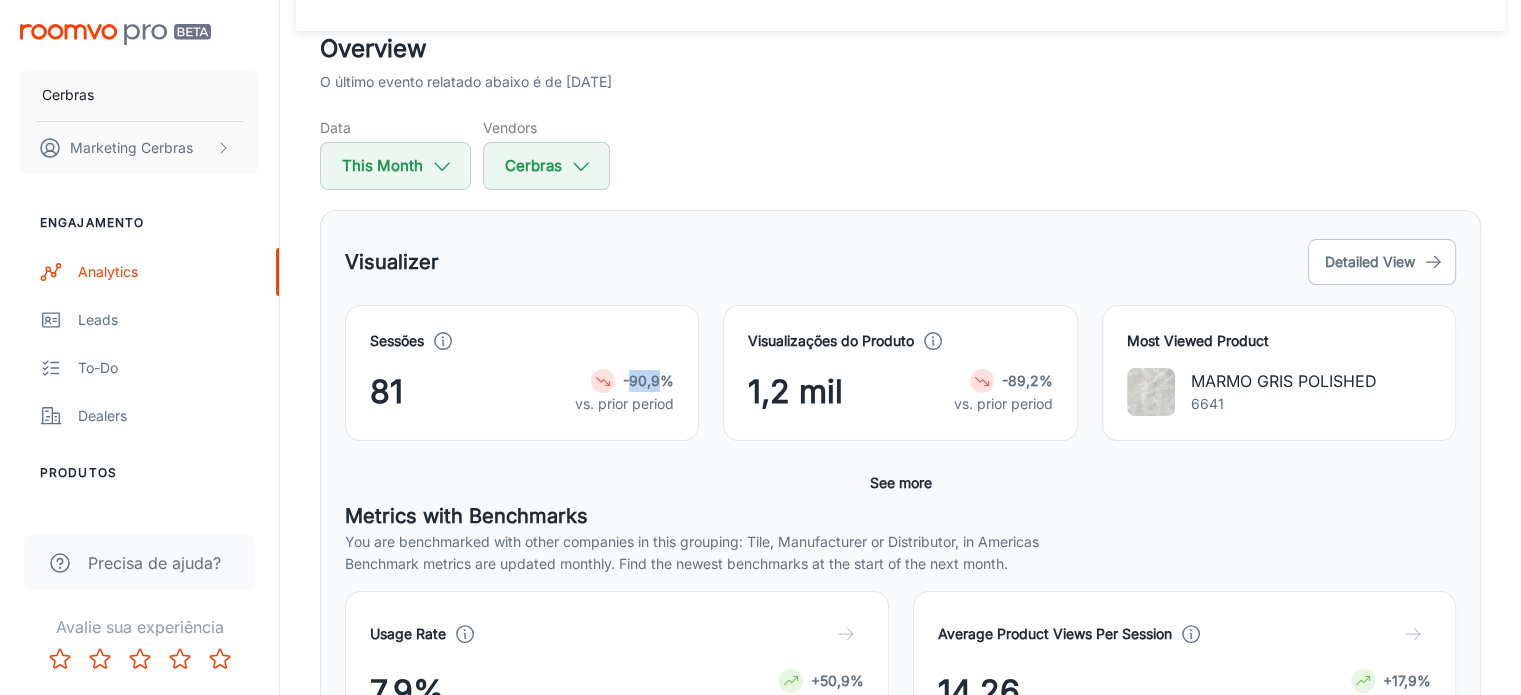 scroll, scrollTop: 84, scrollLeft: 0, axis: vertical 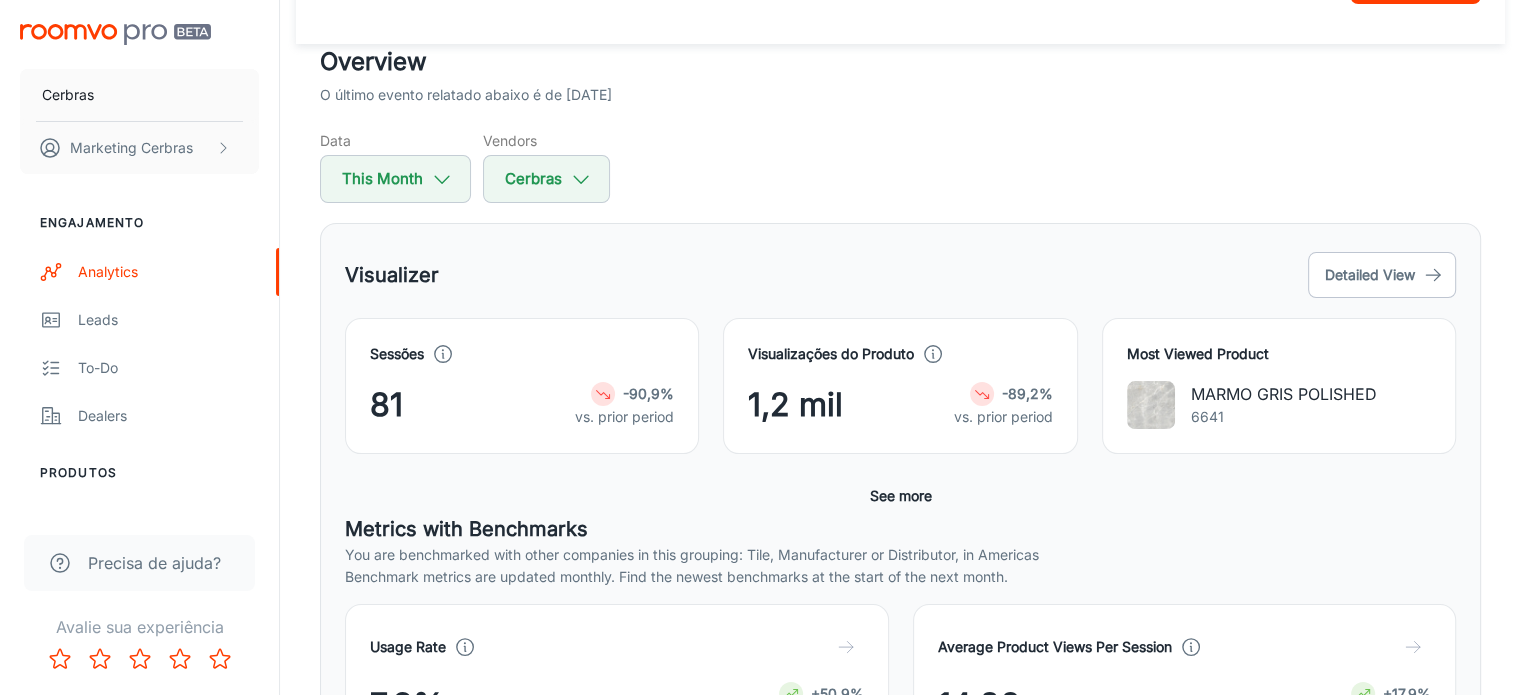 click on "vs. prior period" at bounding box center [624, 417] 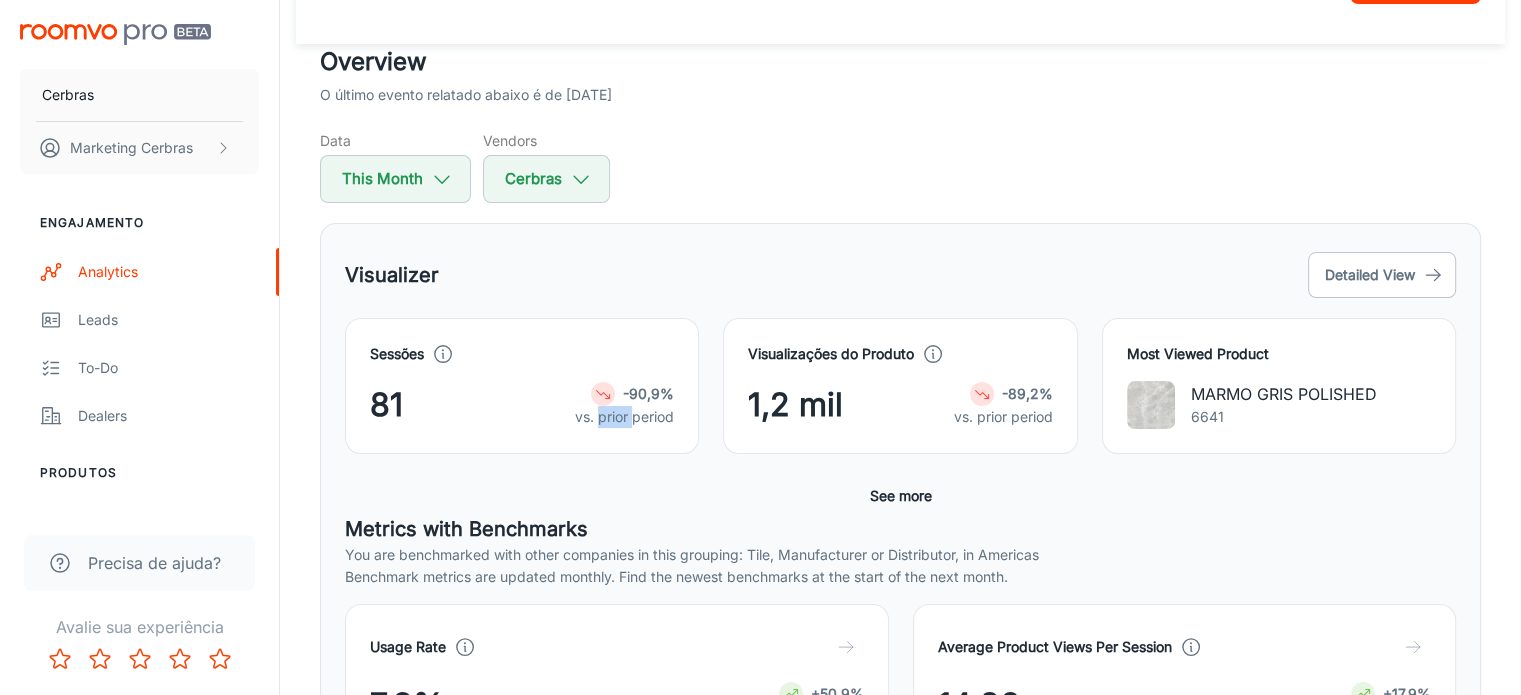 click on "vs. prior period" at bounding box center (624, 417) 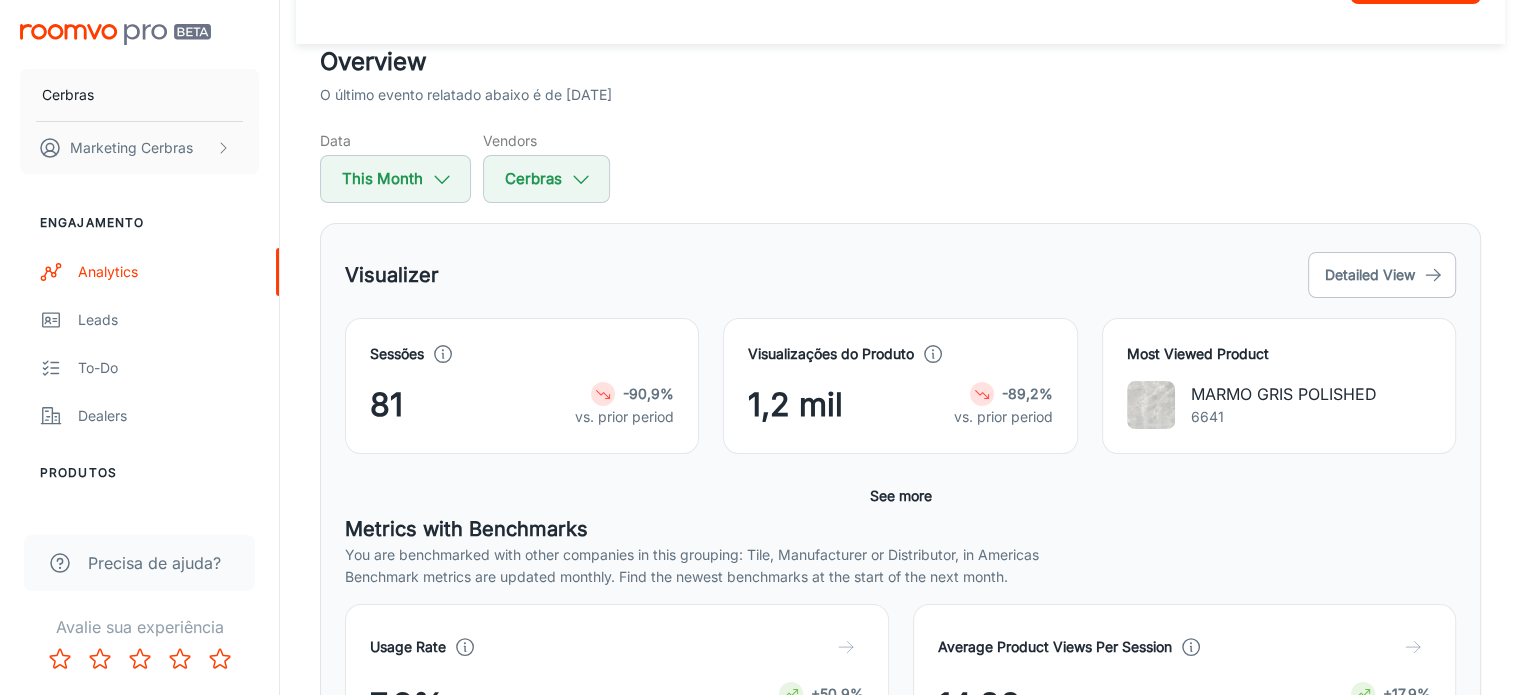 click 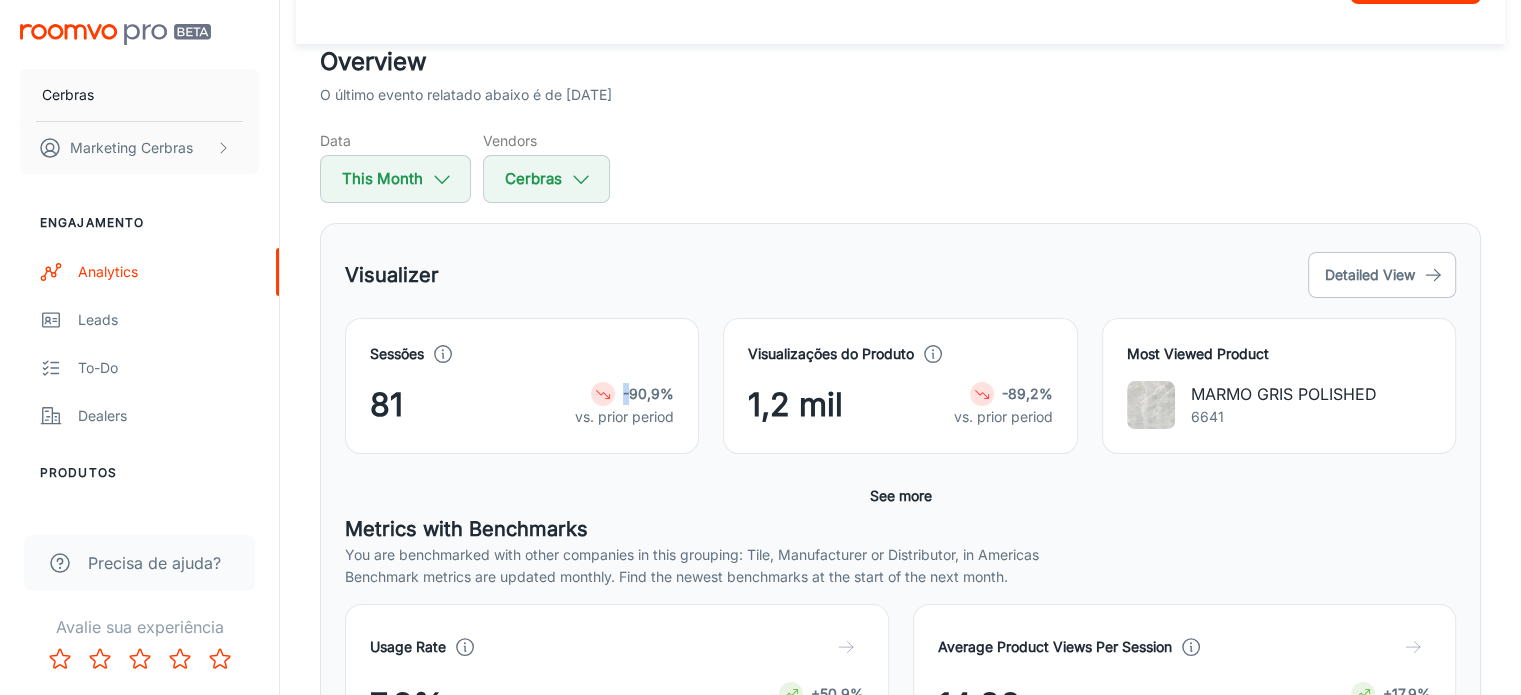 click at bounding box center [603, 394] 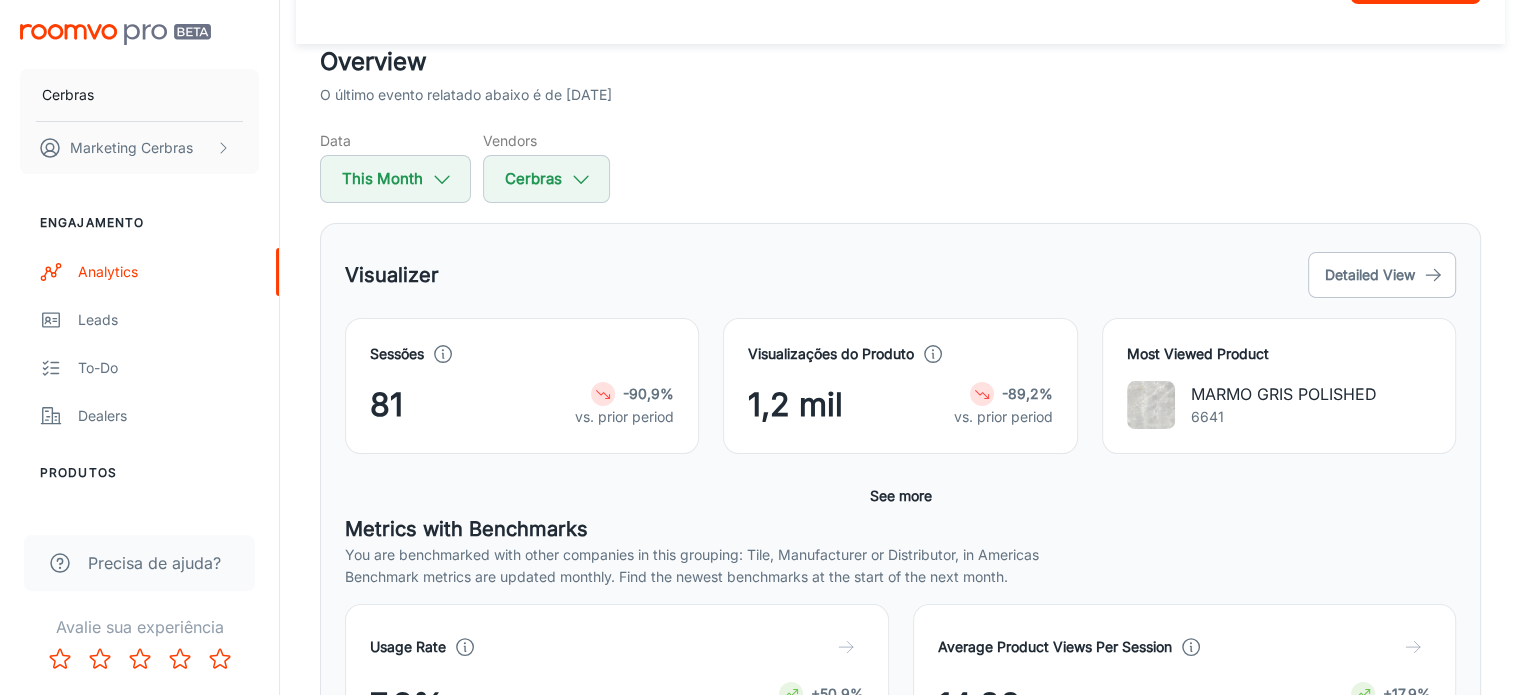 click on "-90,9%" at bounding box center (648, 393) 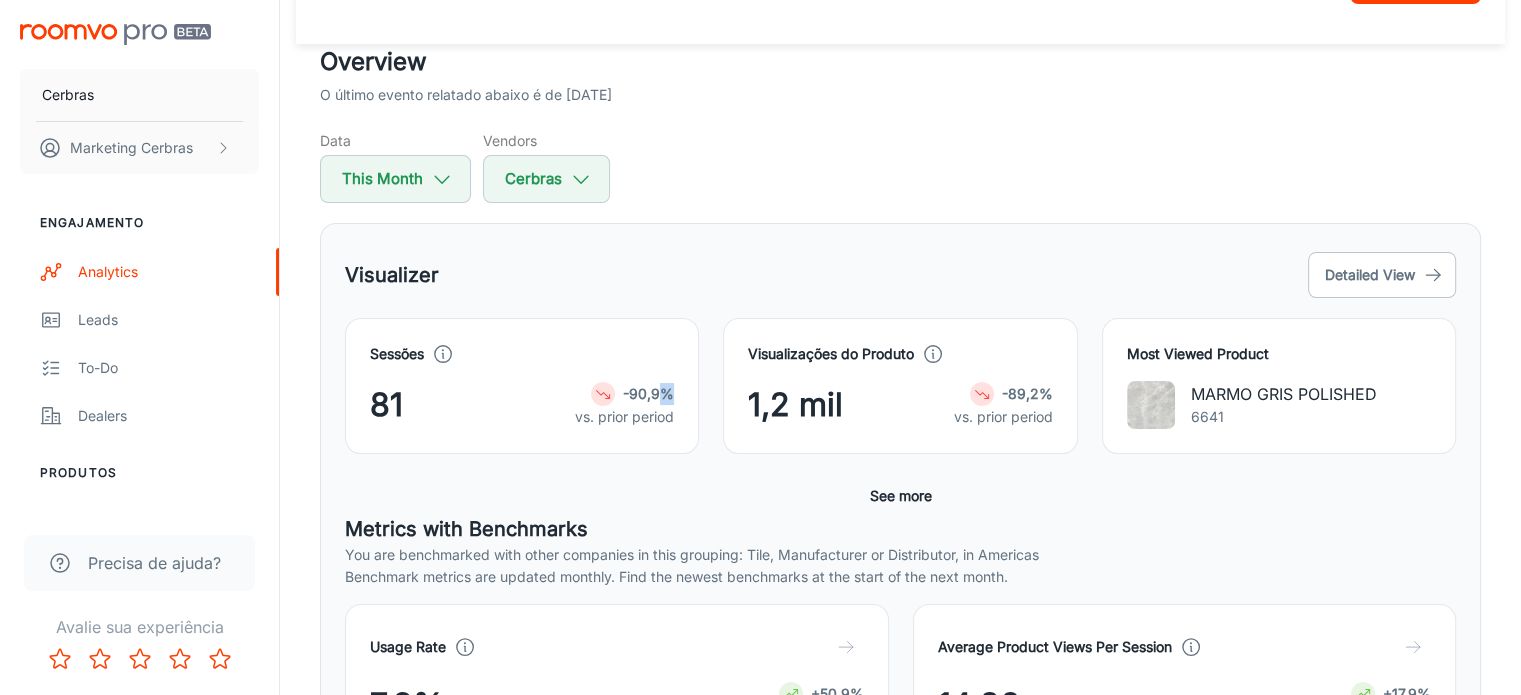 click on "-90,9%" at bounding box center [648, 393] 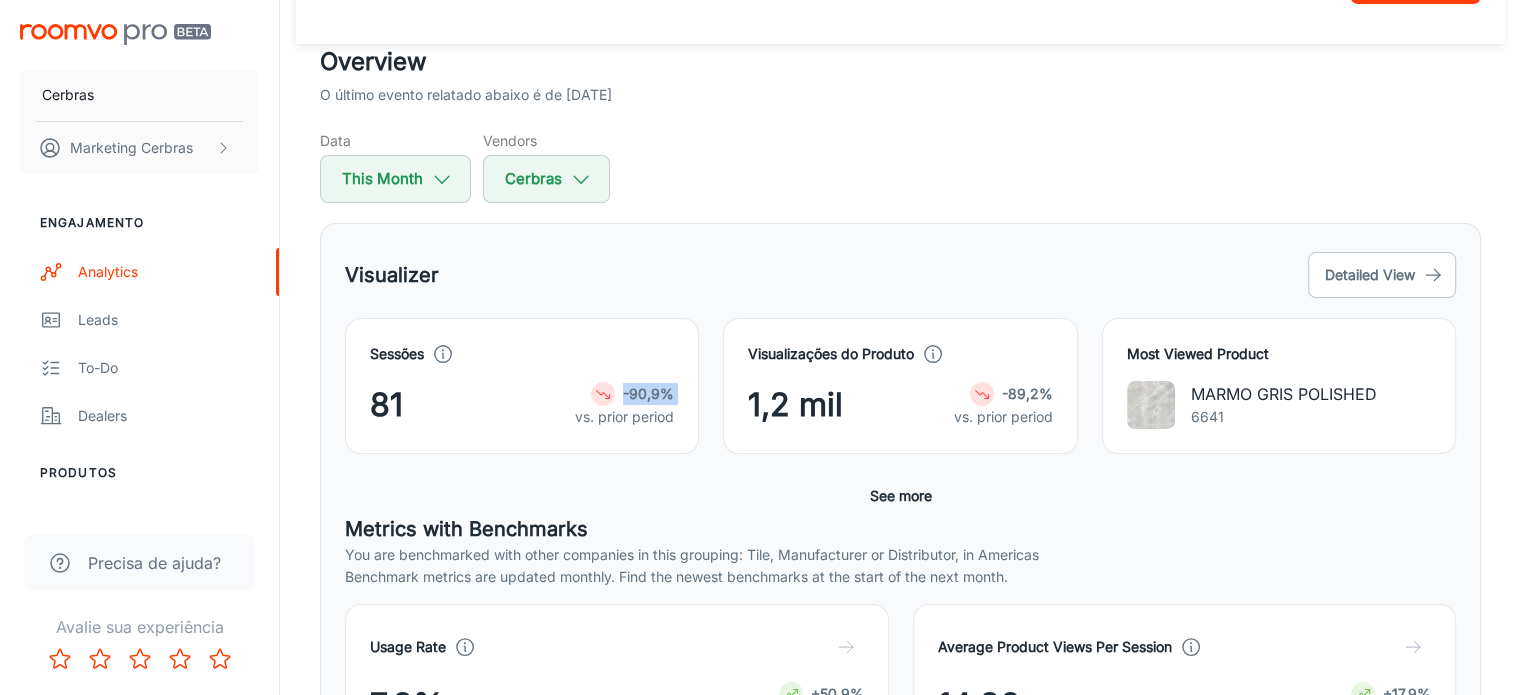 click on "-90,9%" at bounding box center [648, 393] 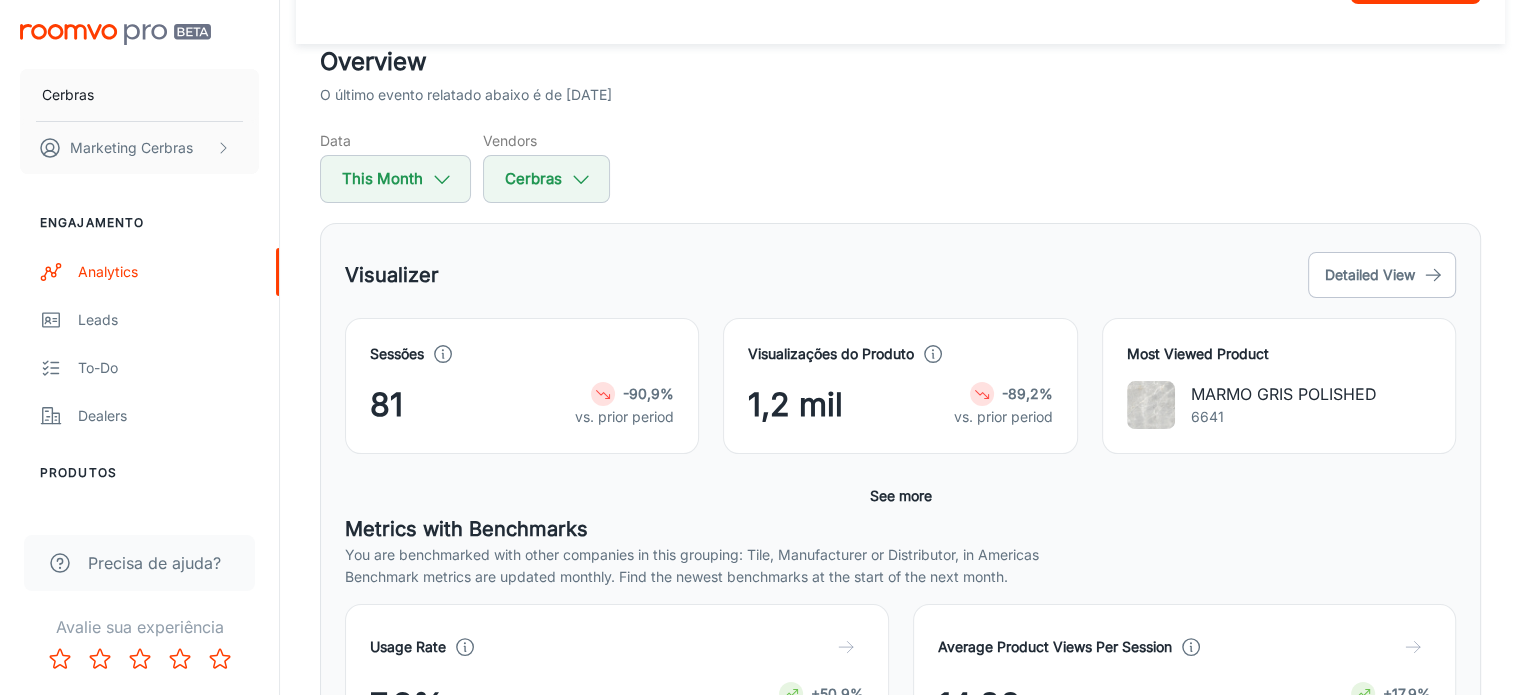 click on "vs. prior period" at bounding box center [624, 417] 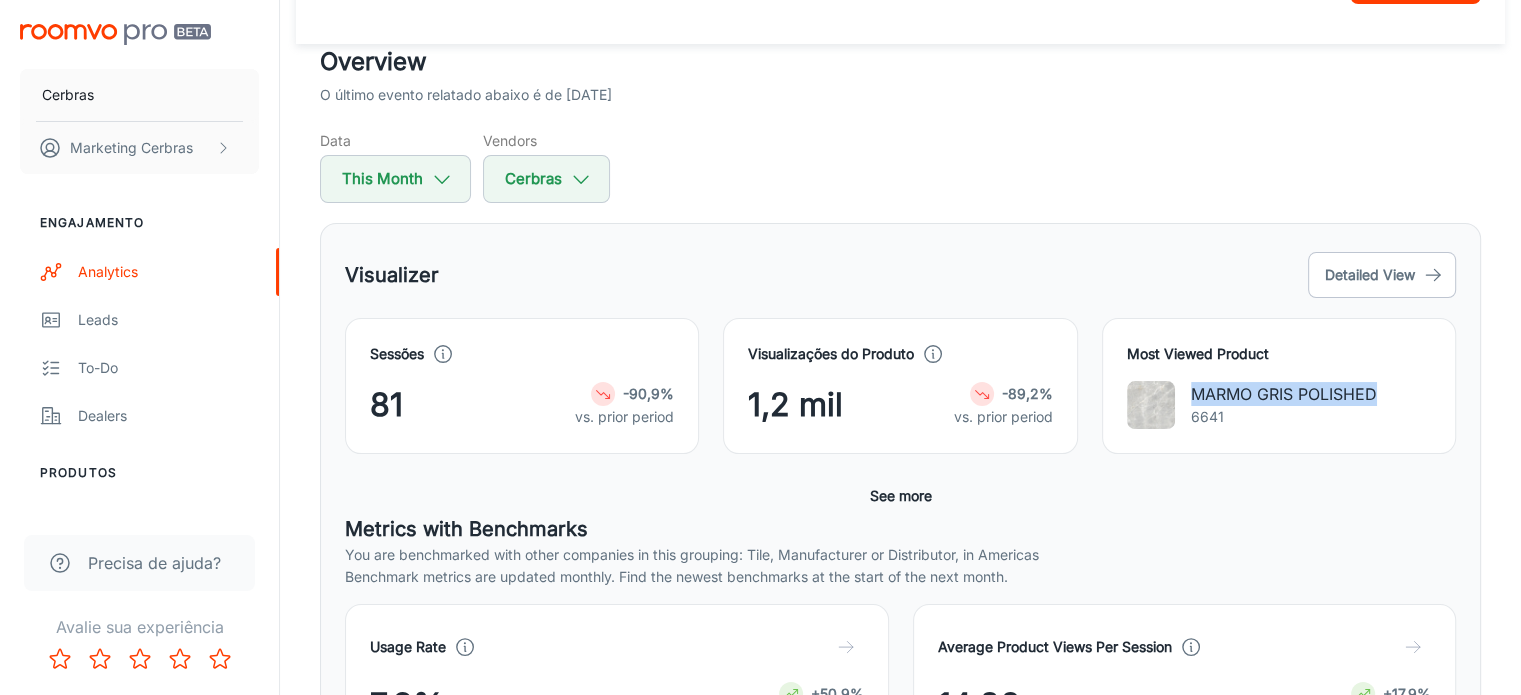 drag, startPoint x: 1344, startPoint y: 389, endPoint x: 1191, endPoint y: 401, distance: 153.46986 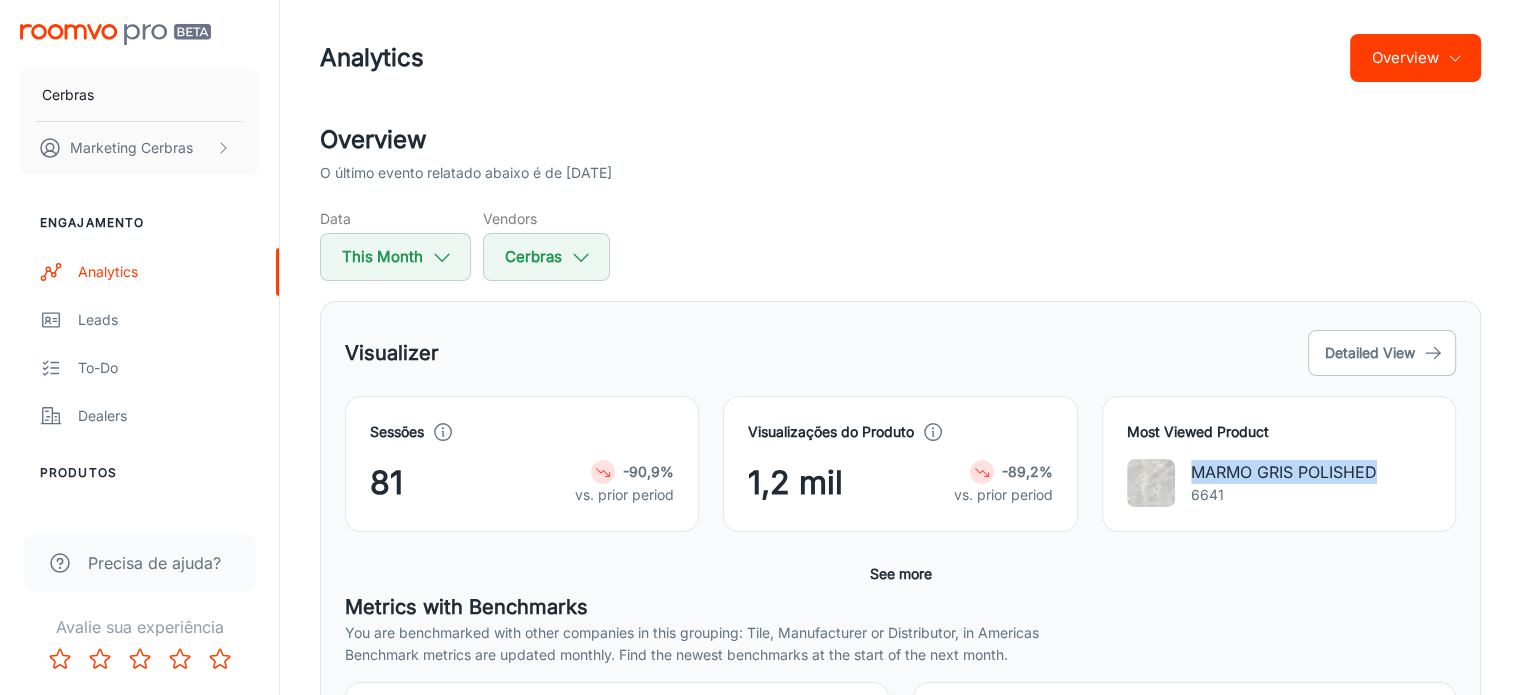 scroll, scrollTop: 0, scrollLeft: 0, axis: both 